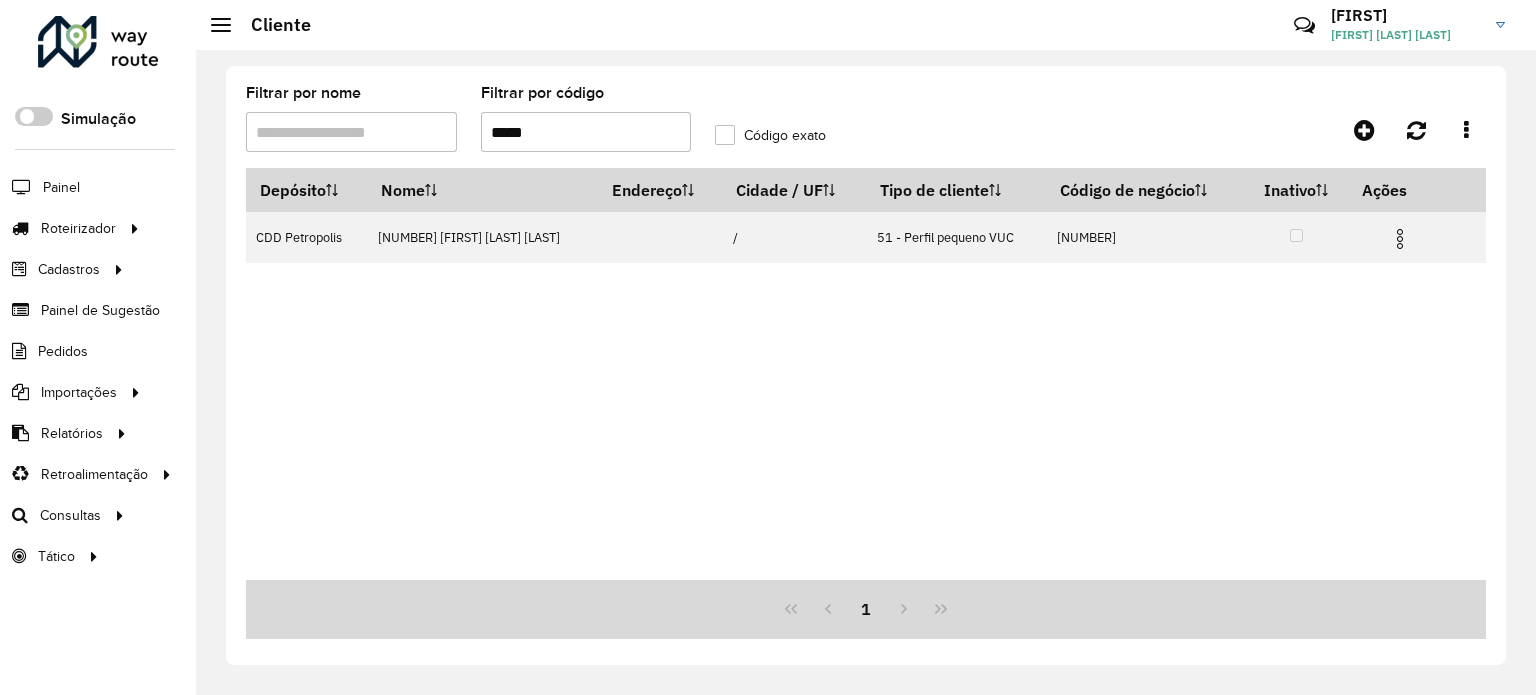 scroll, scrollTop: 0, scrollLeft: 0, axis: both 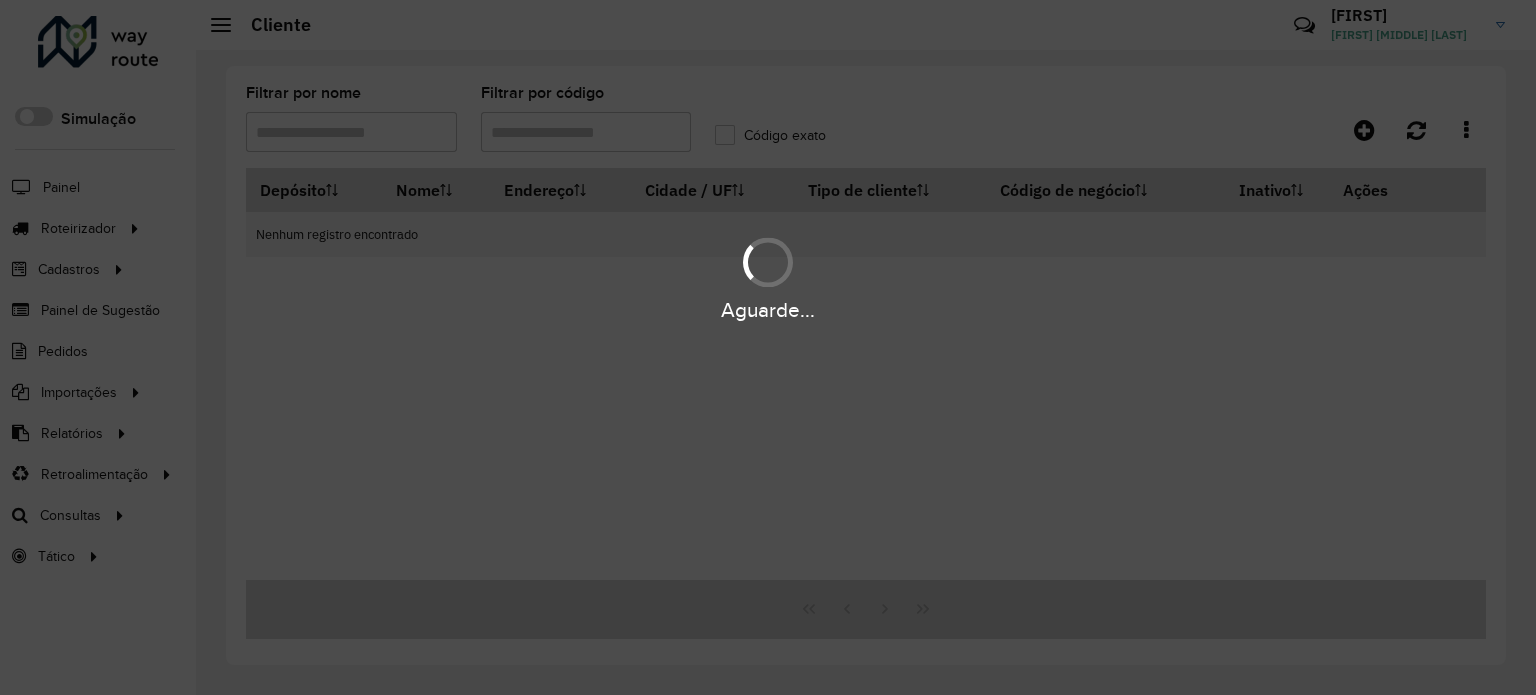 type on "*****" 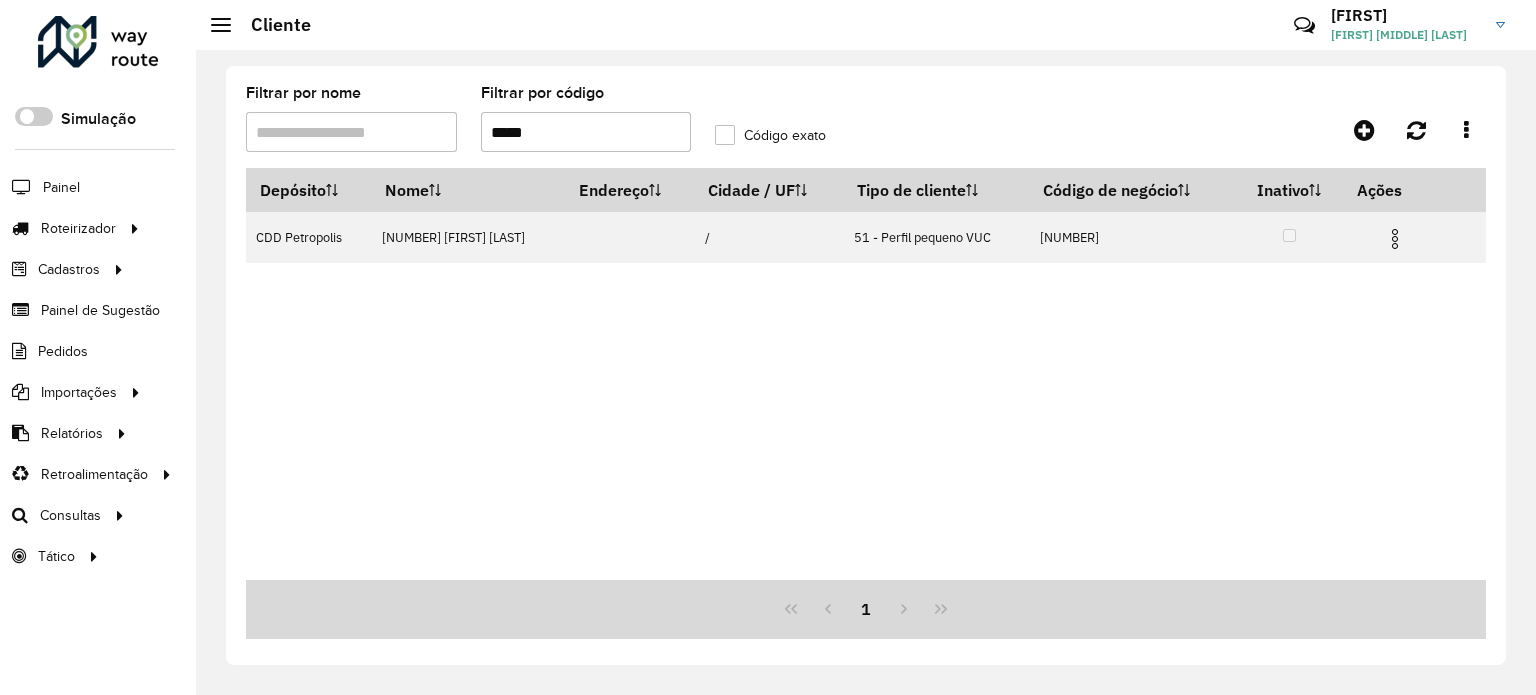 scroll, scrollTop: 0, scrollLeft: 0, axis: both 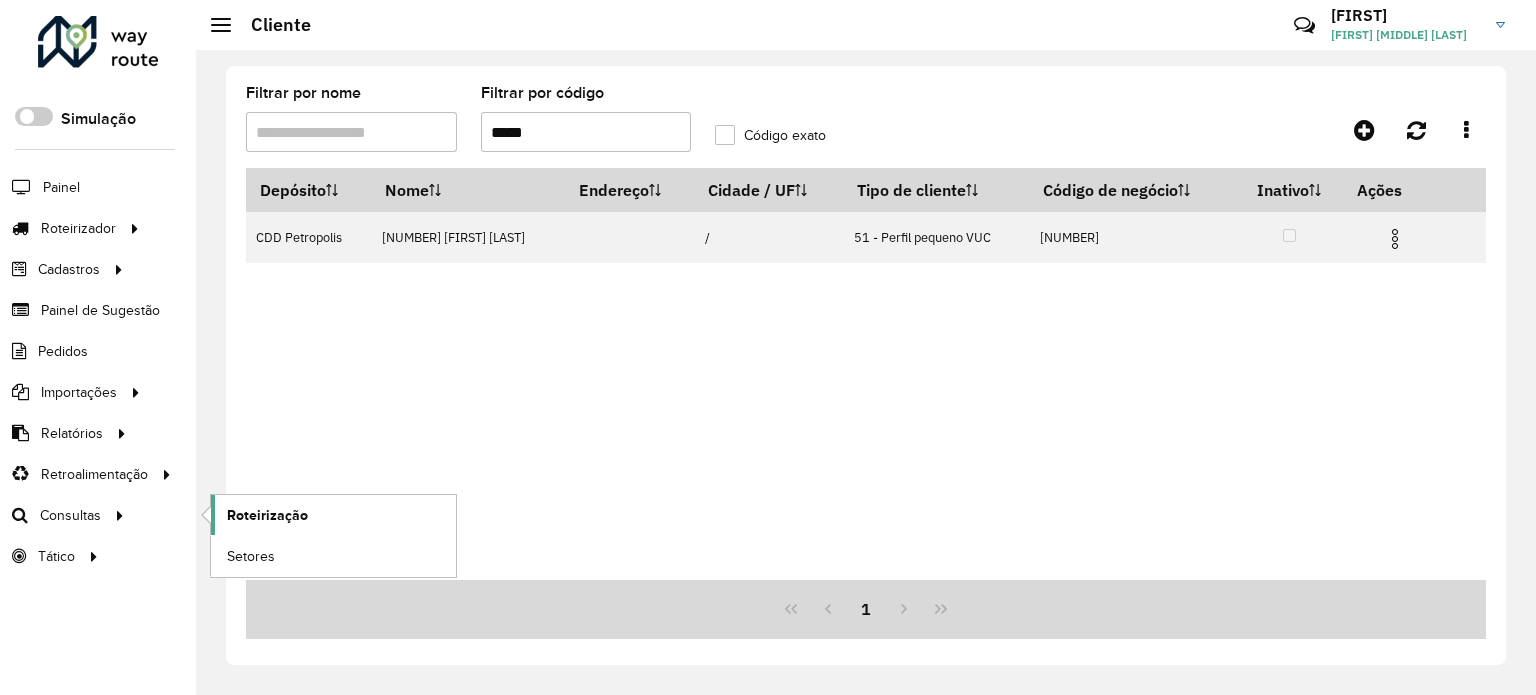 click on "Roteirização" 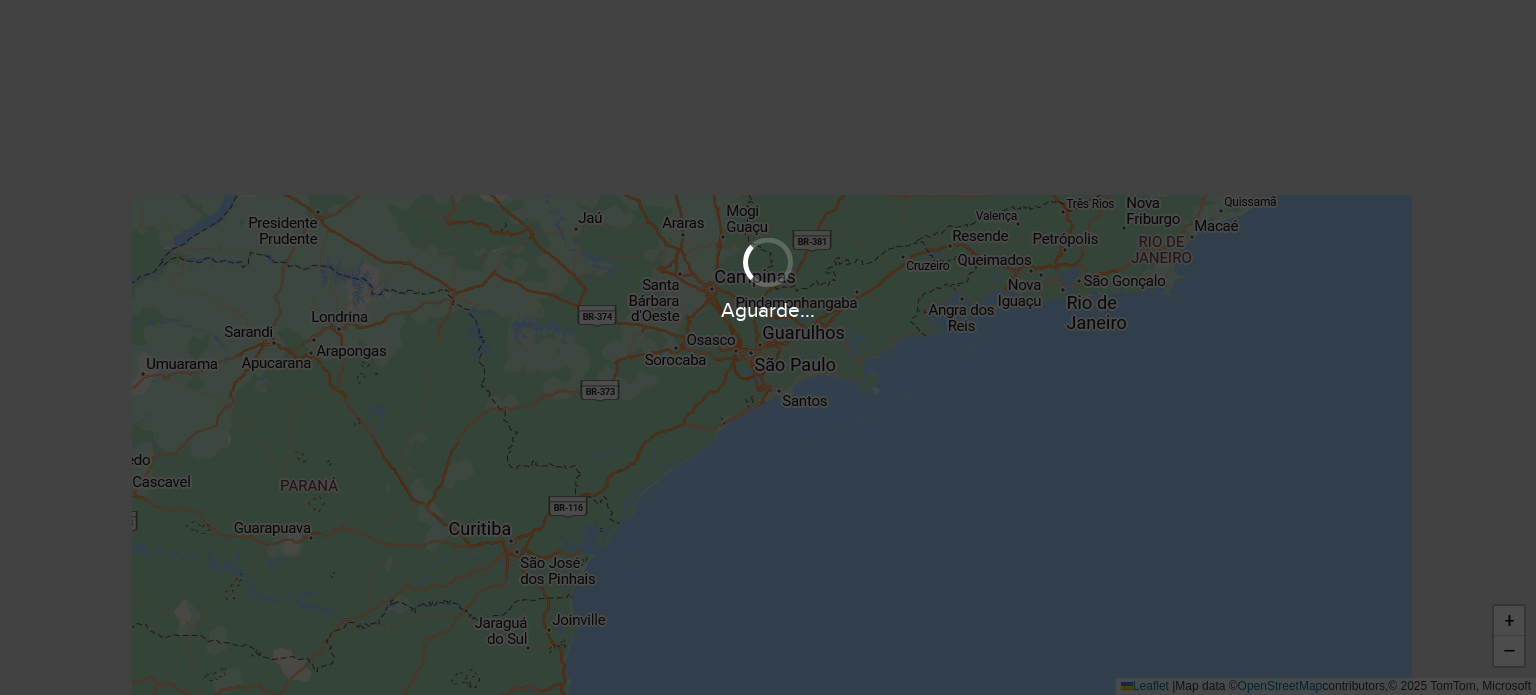 scroll, scrollTop: 0, scrollLeft: 0, axis: both 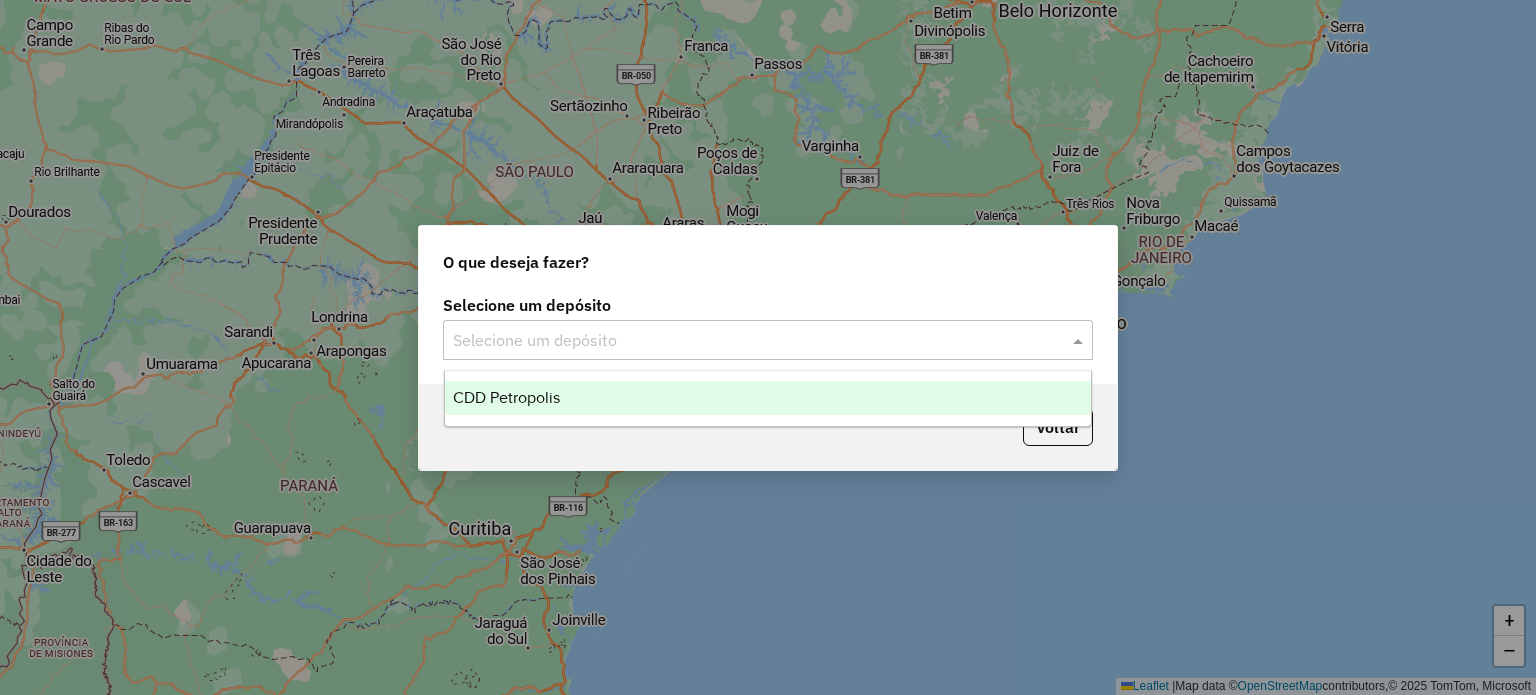 click 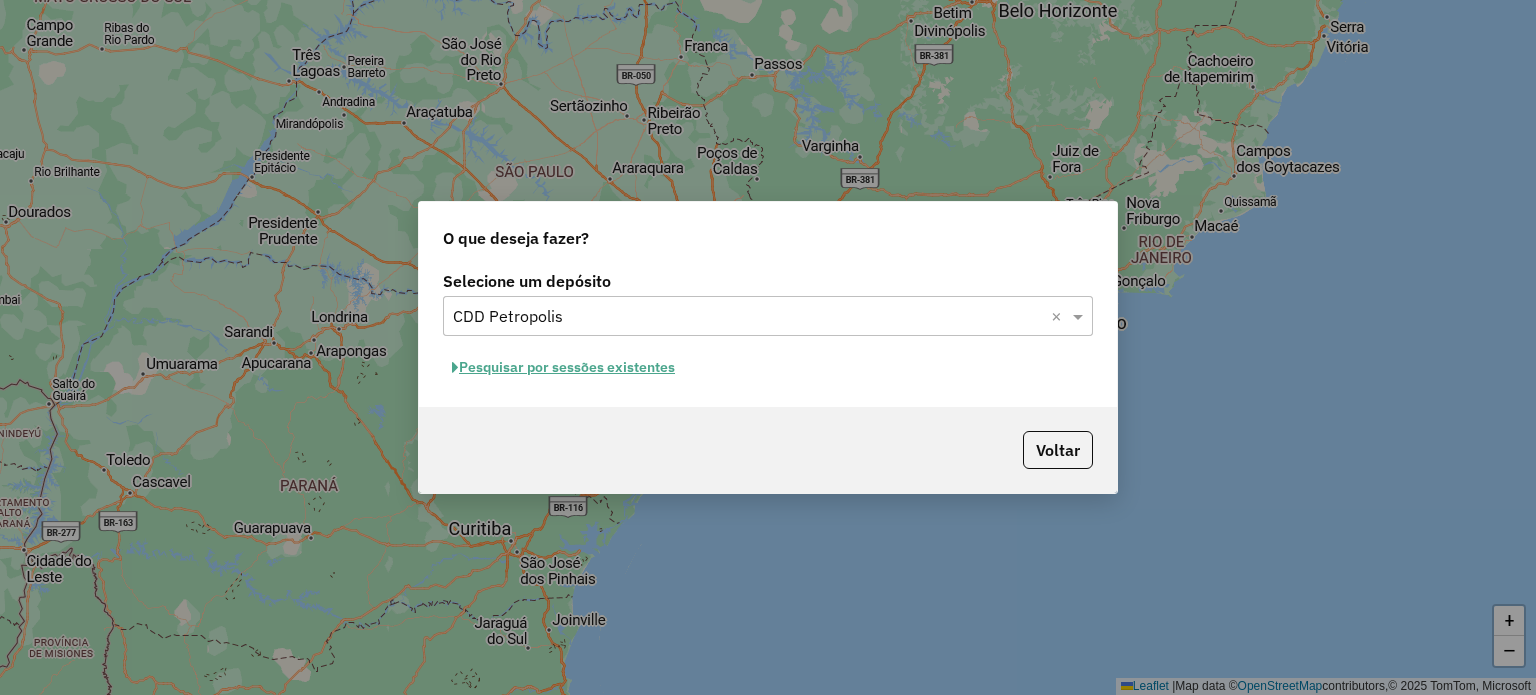 click 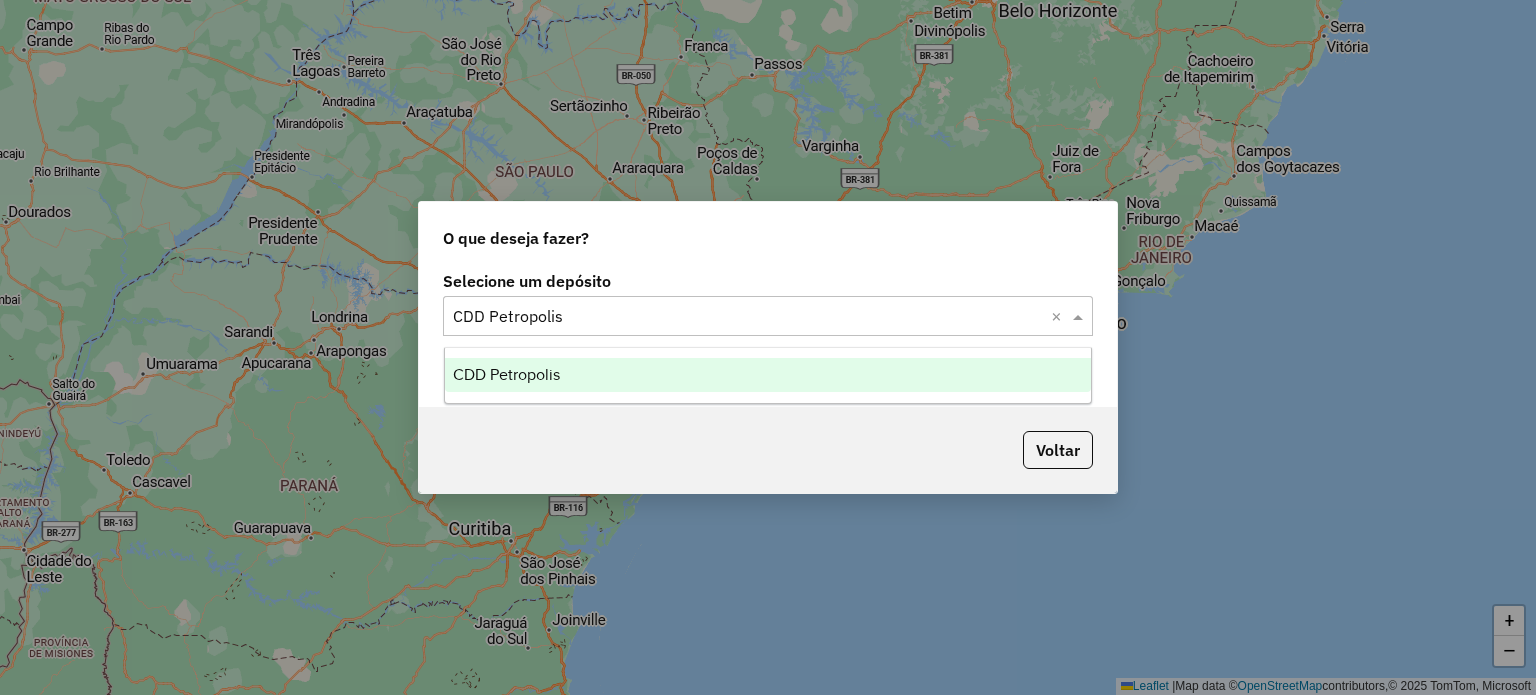 click on "O que deseja fazer? Selecione um depósito Selecione um depósito × CDD Petropolis ×  Pesquisar por sessões existentes   Voltar" 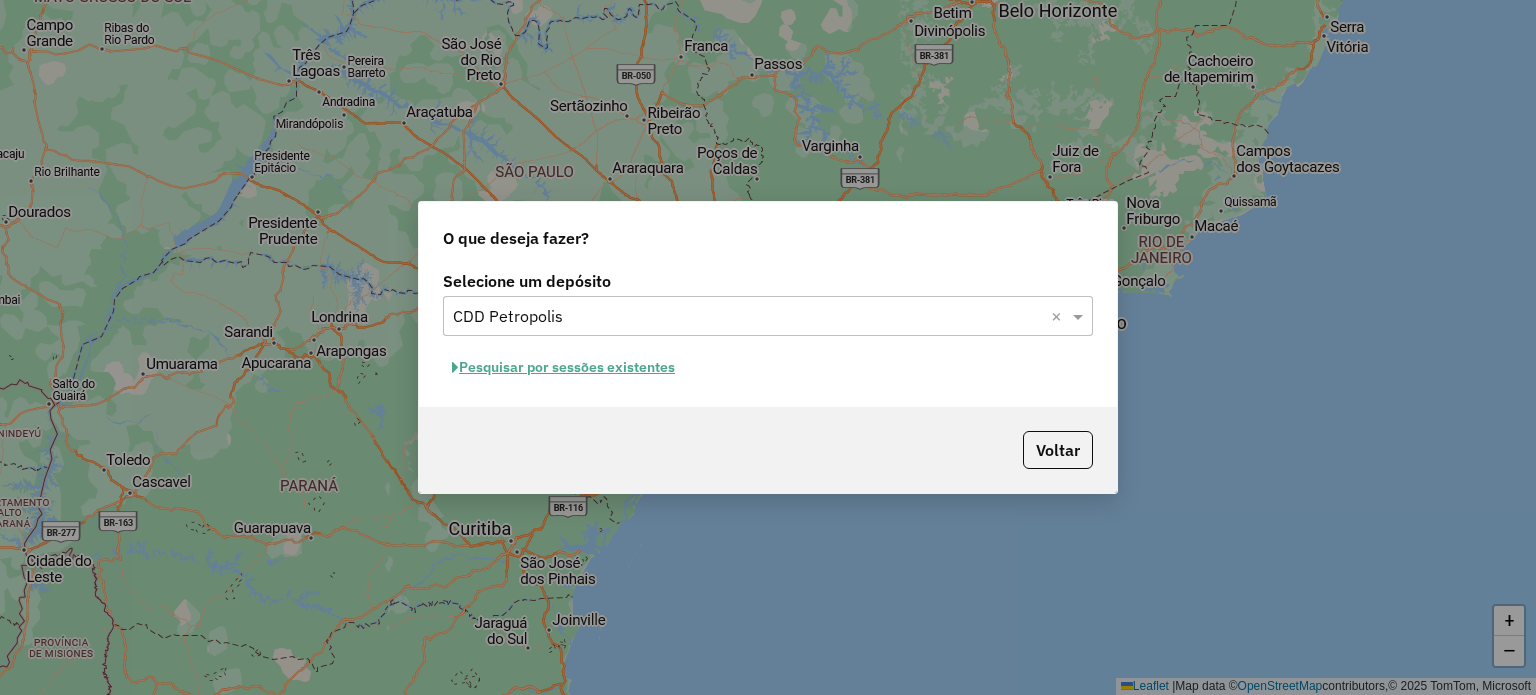 click on "Pesquisar por sessões existentes" 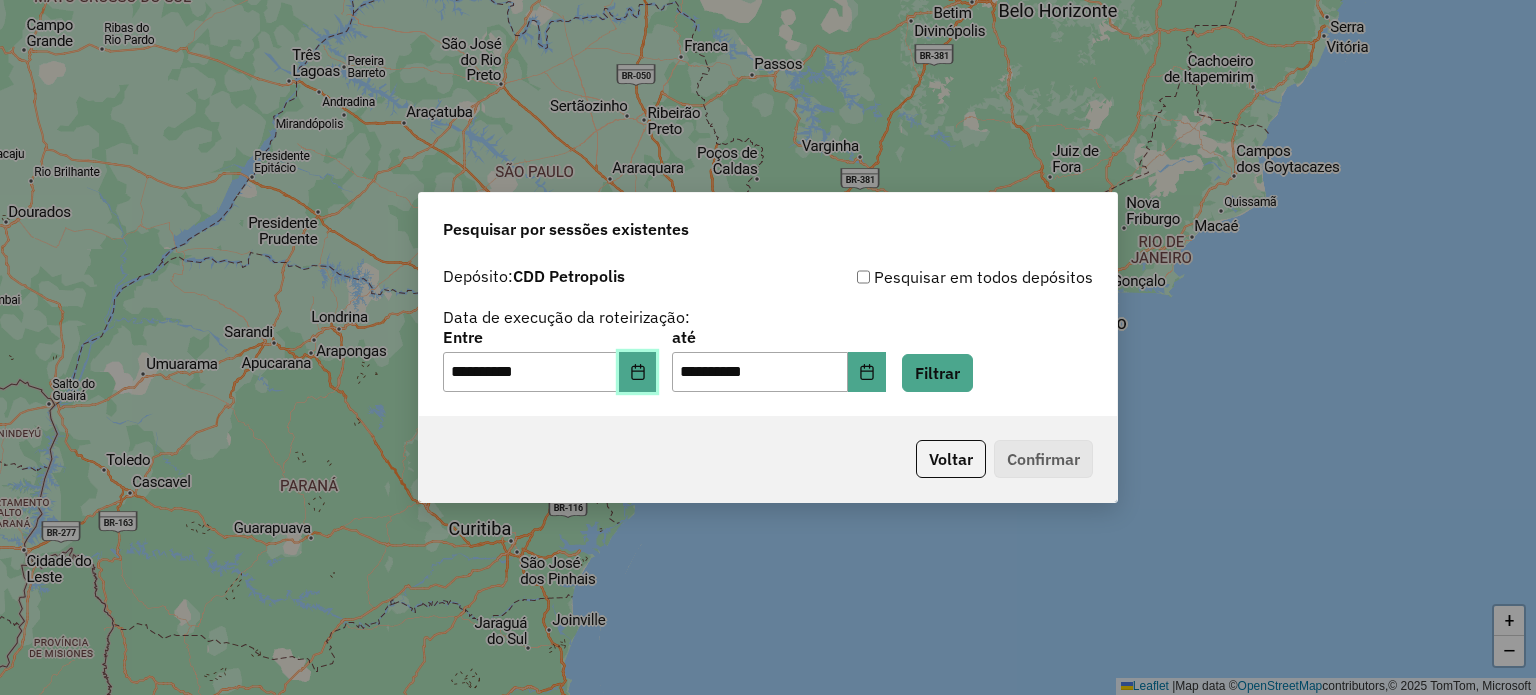 click 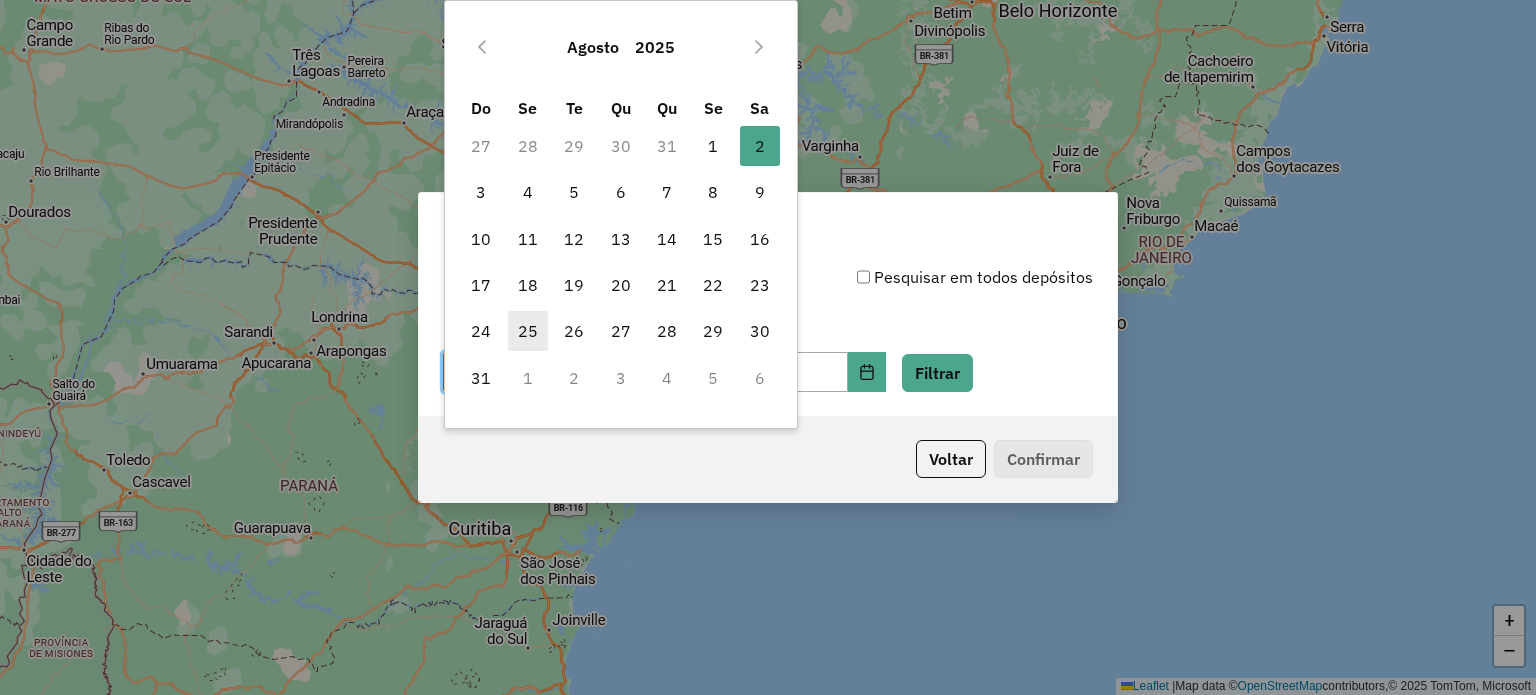 click on "25" at bounding box center (528, 331) 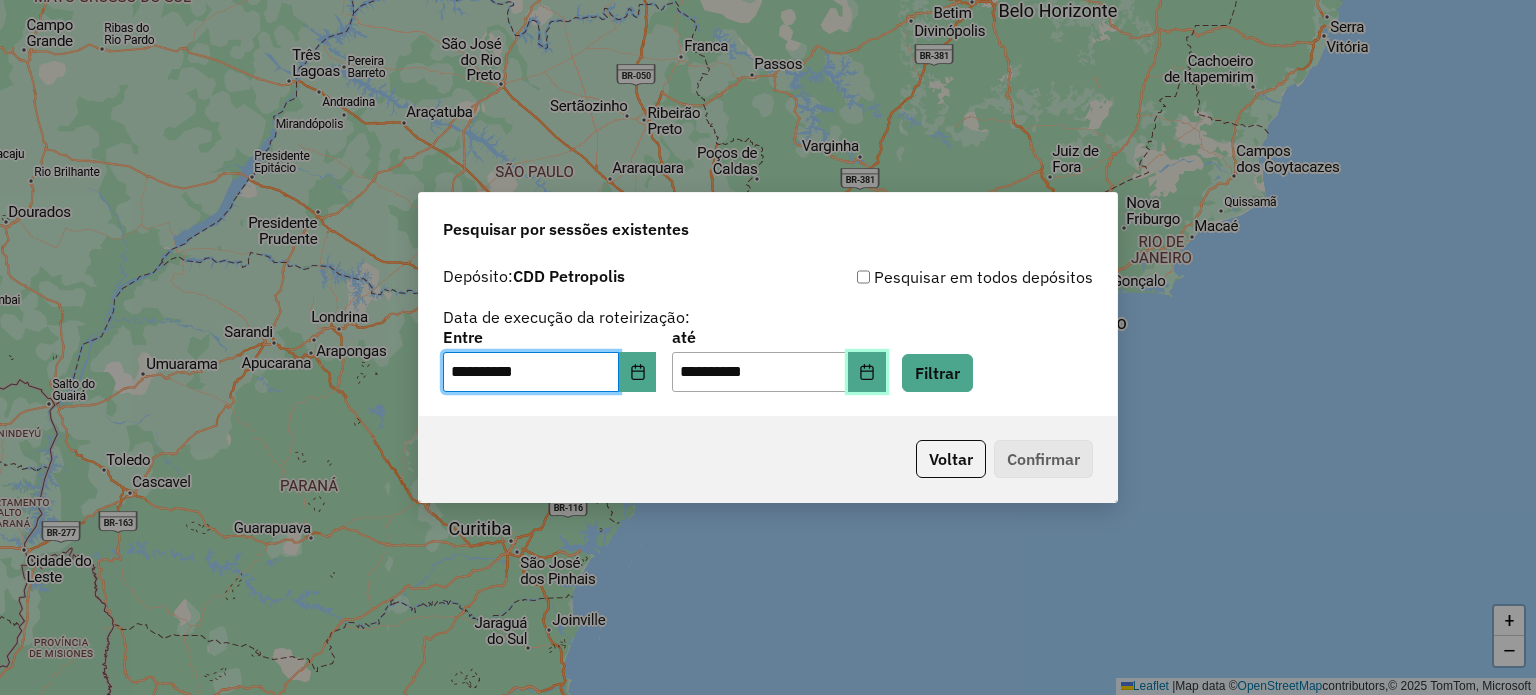 click 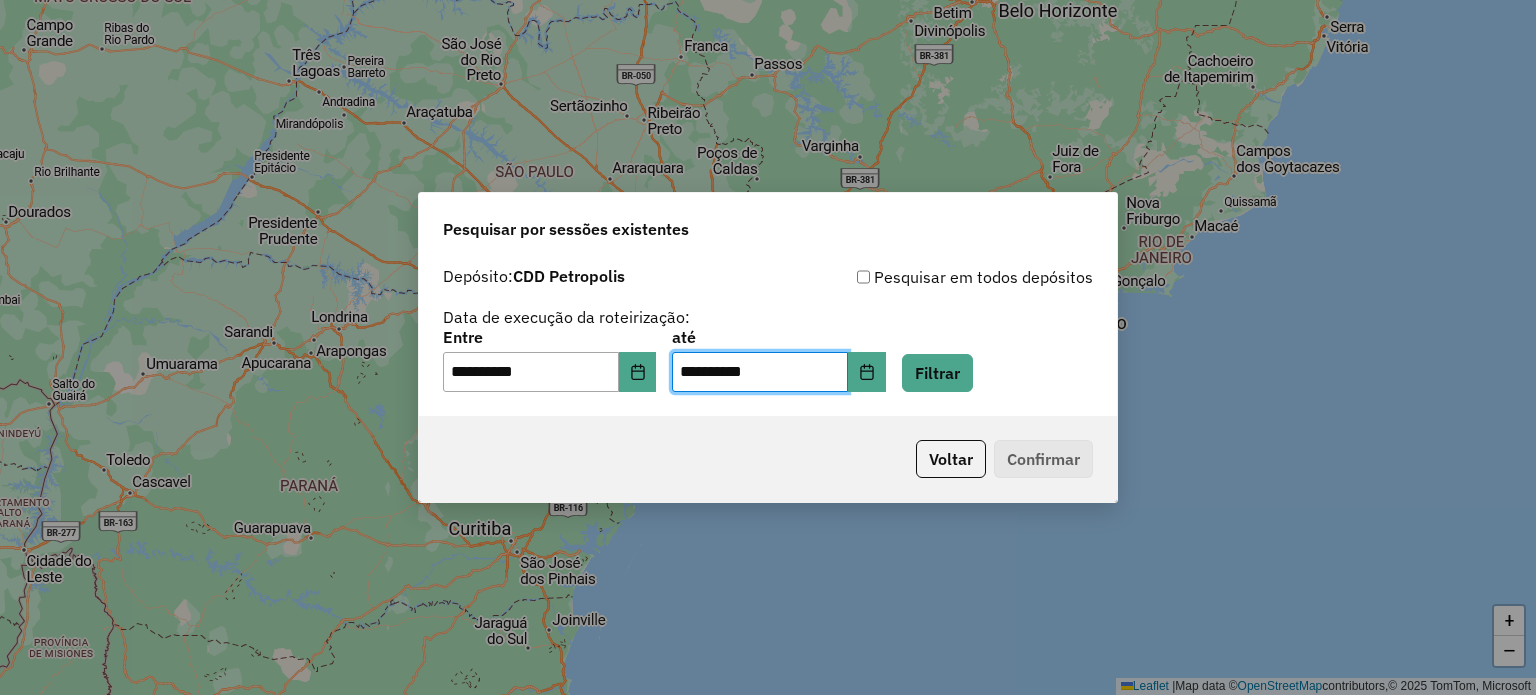 click on "Pesquisar por sessões existentes" 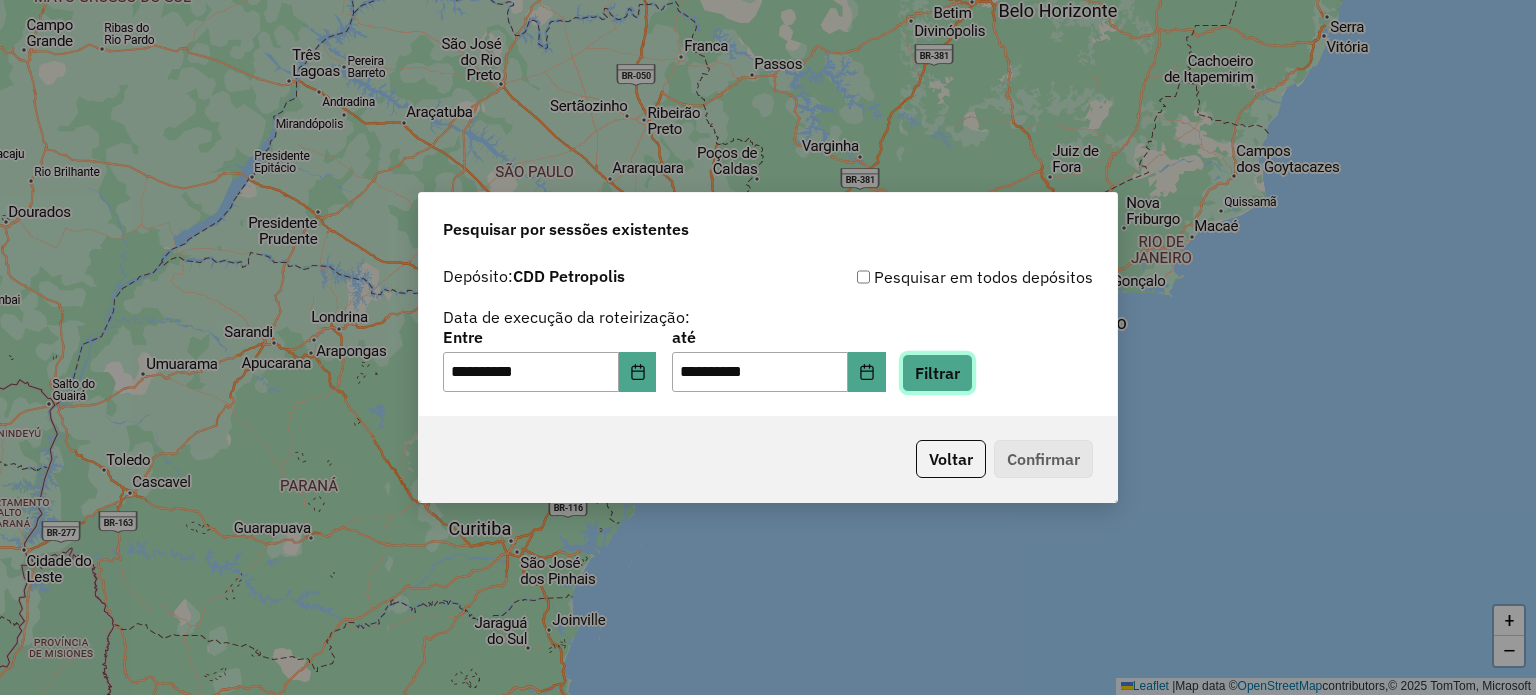 click on "Filtrar" 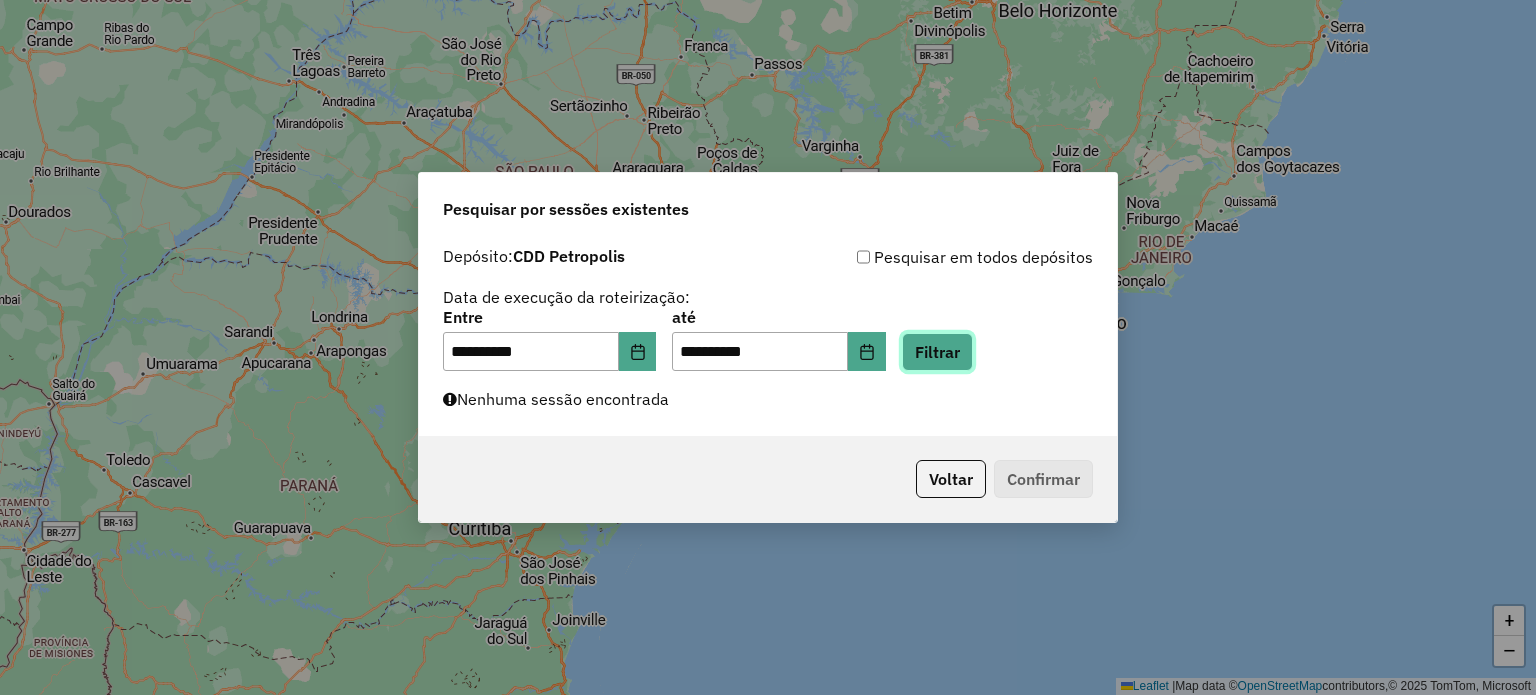 click on "Filtrar" 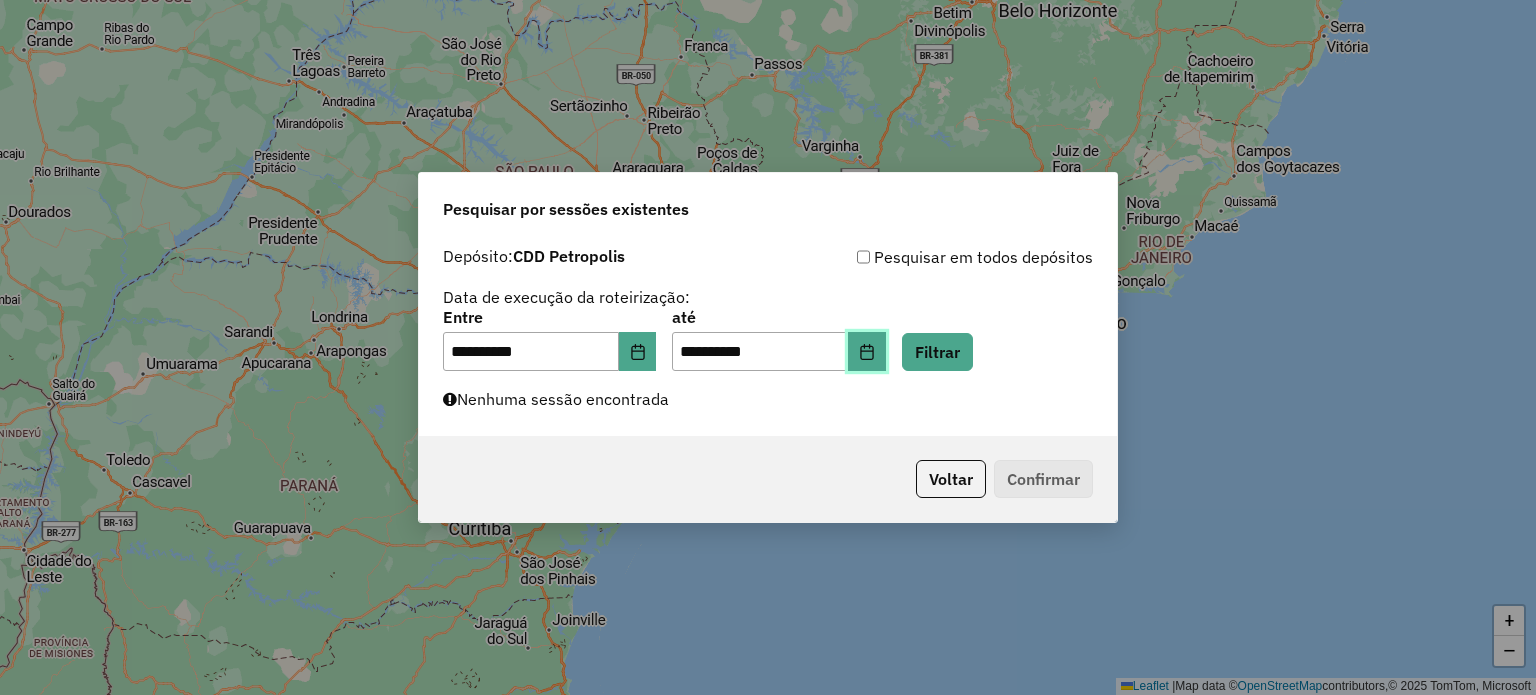 click 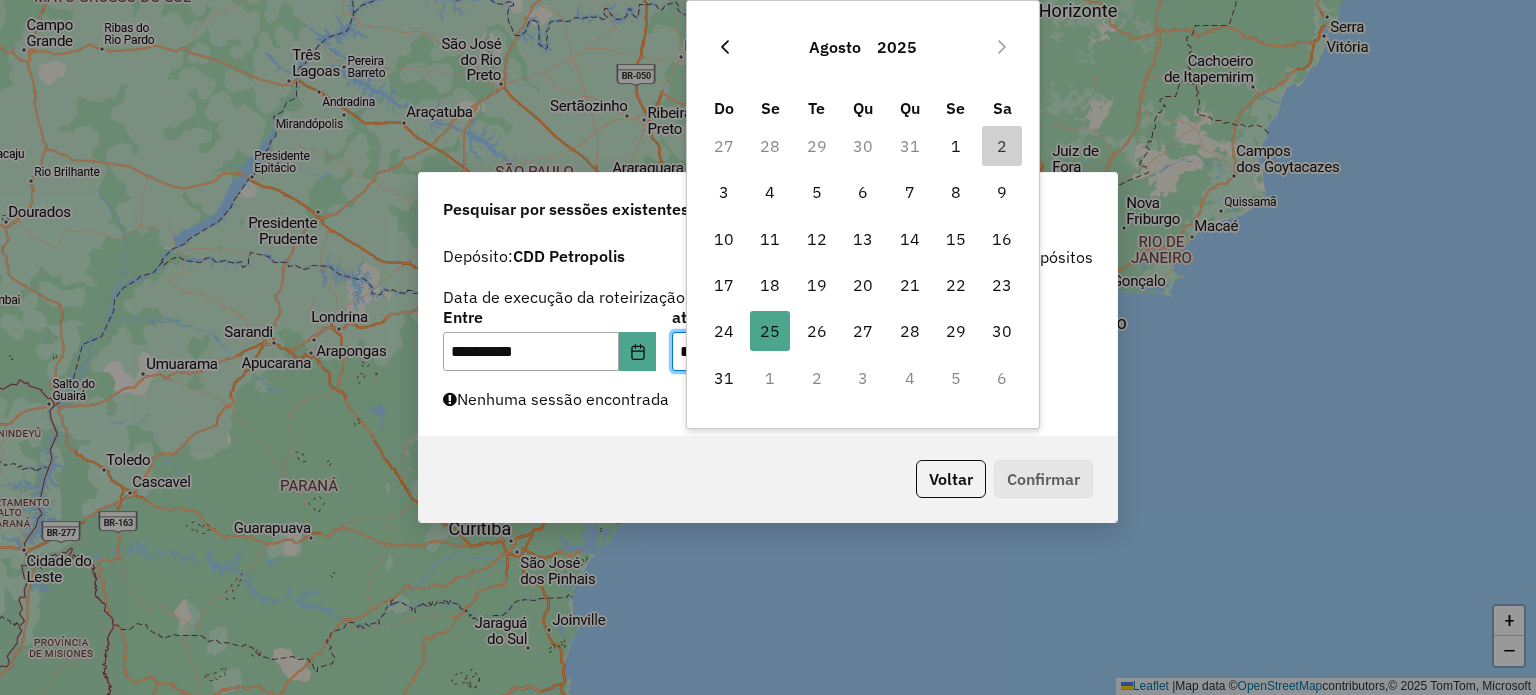 click 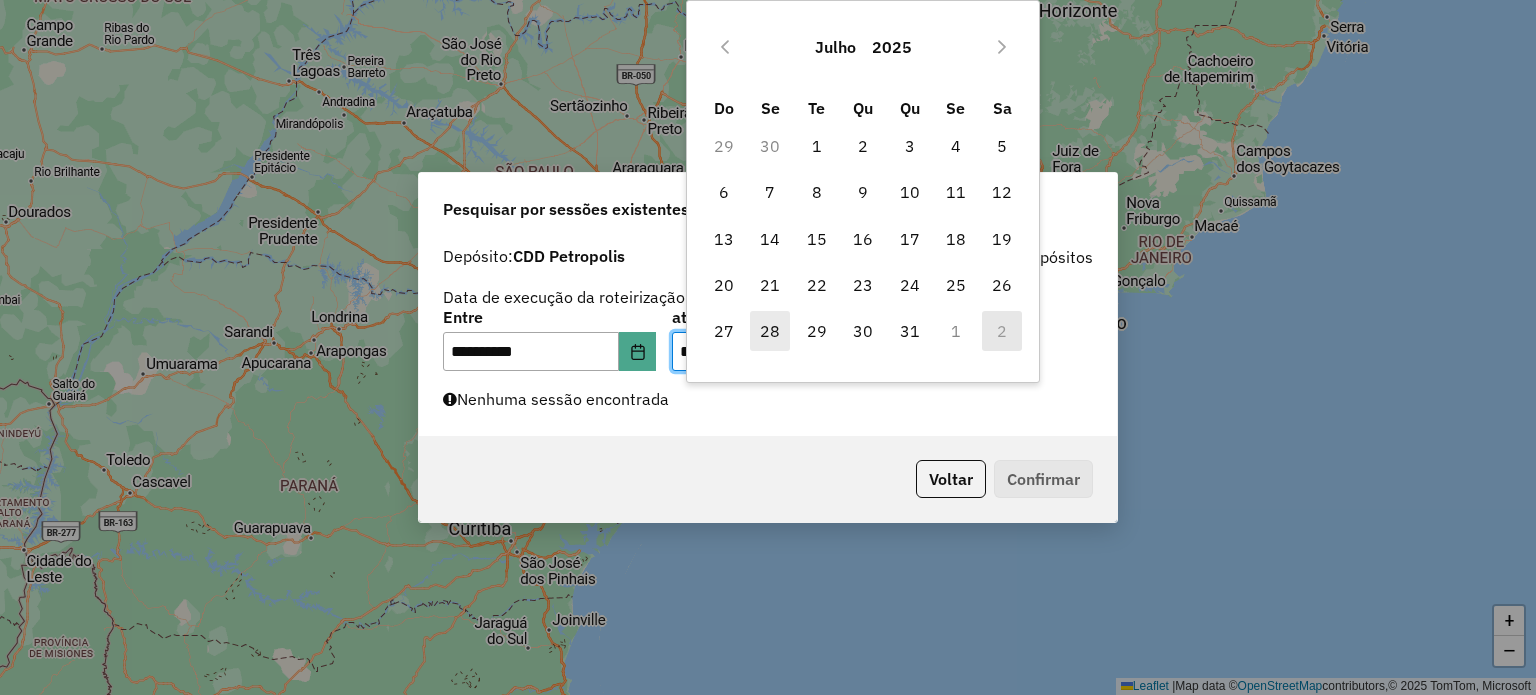 click on "28" at bounding box center [770, 331] 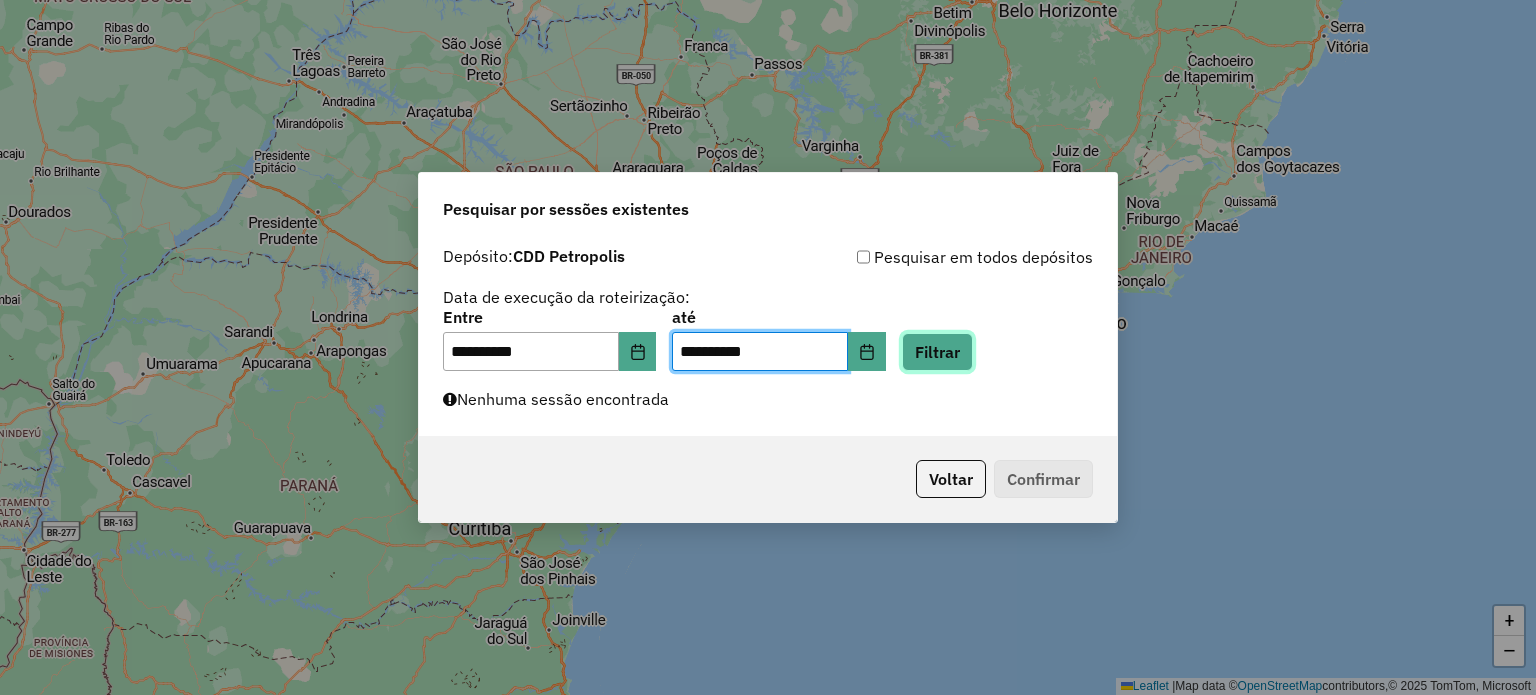 click on "Filtrar" 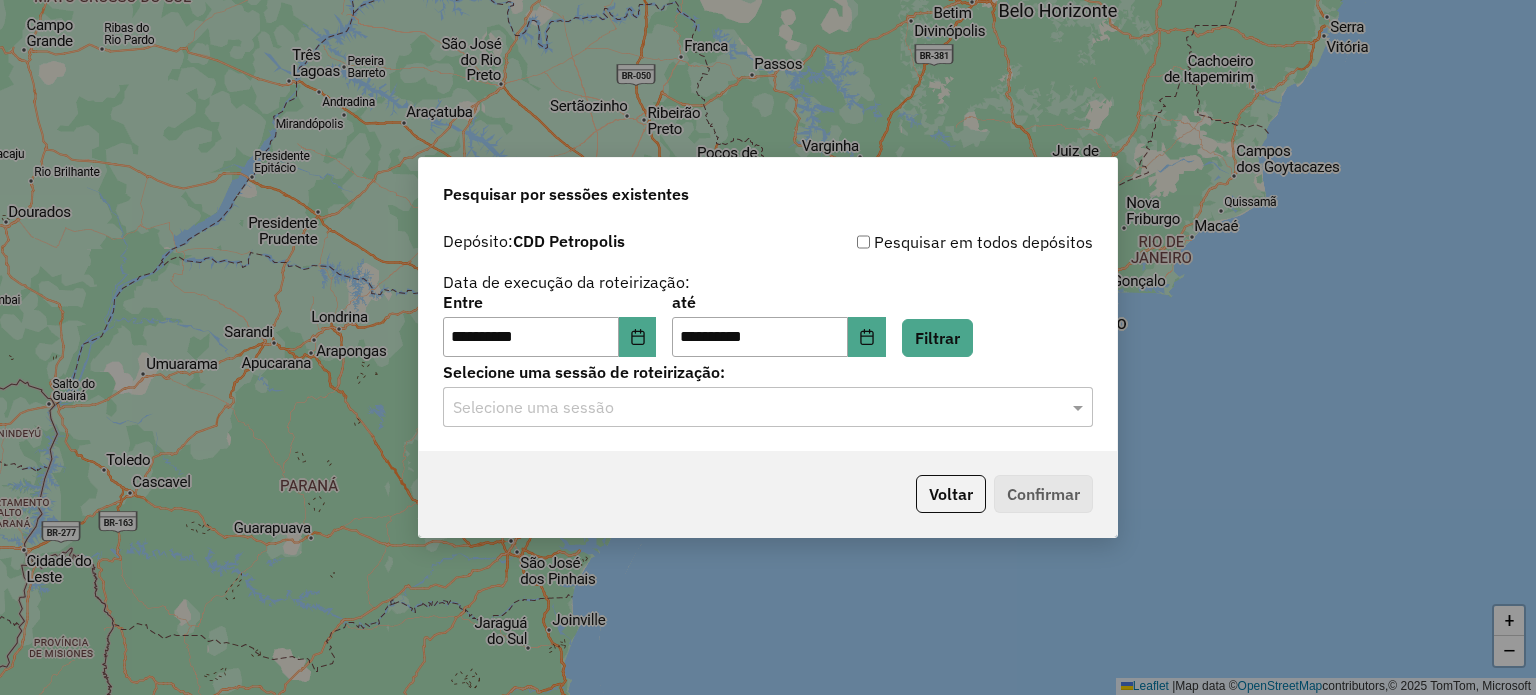 click 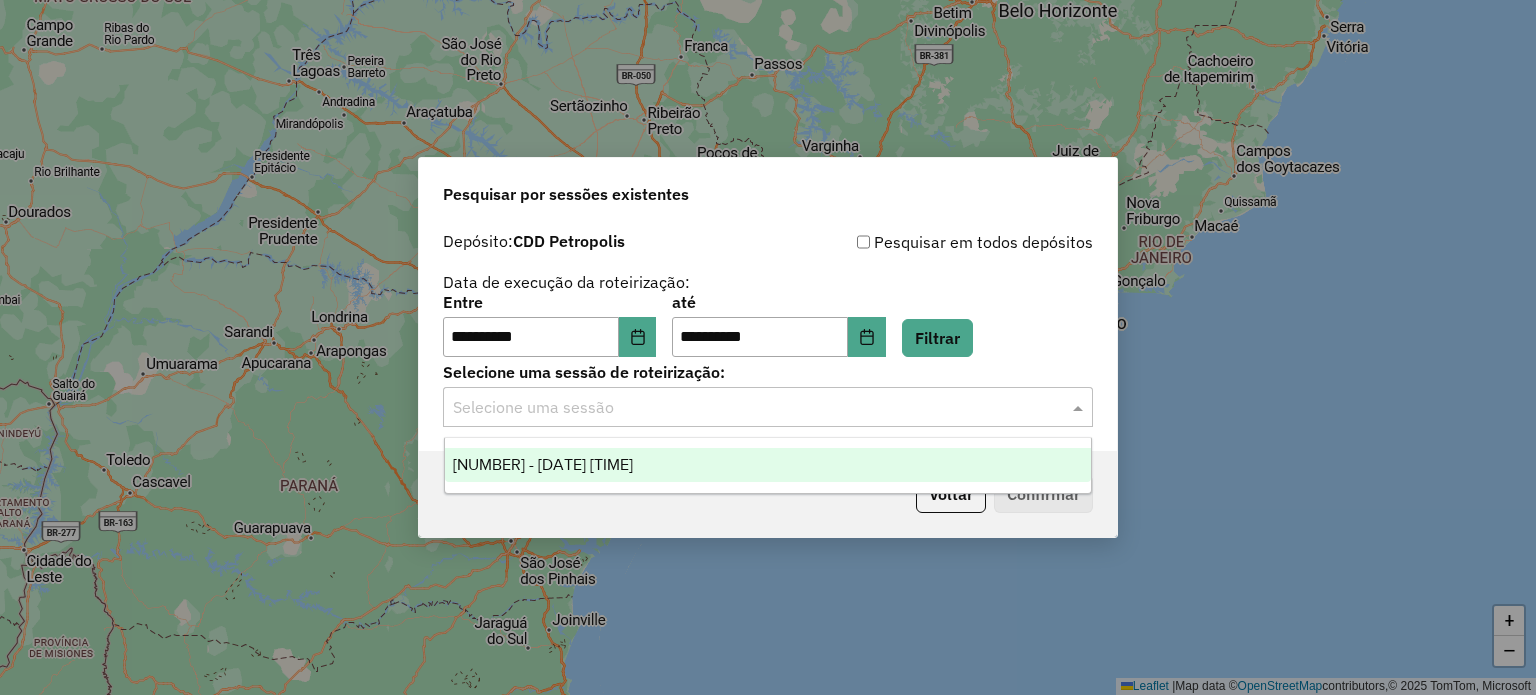 click on "1218583 - 28/07/2025 16:23" at bounding box center (543, 464) 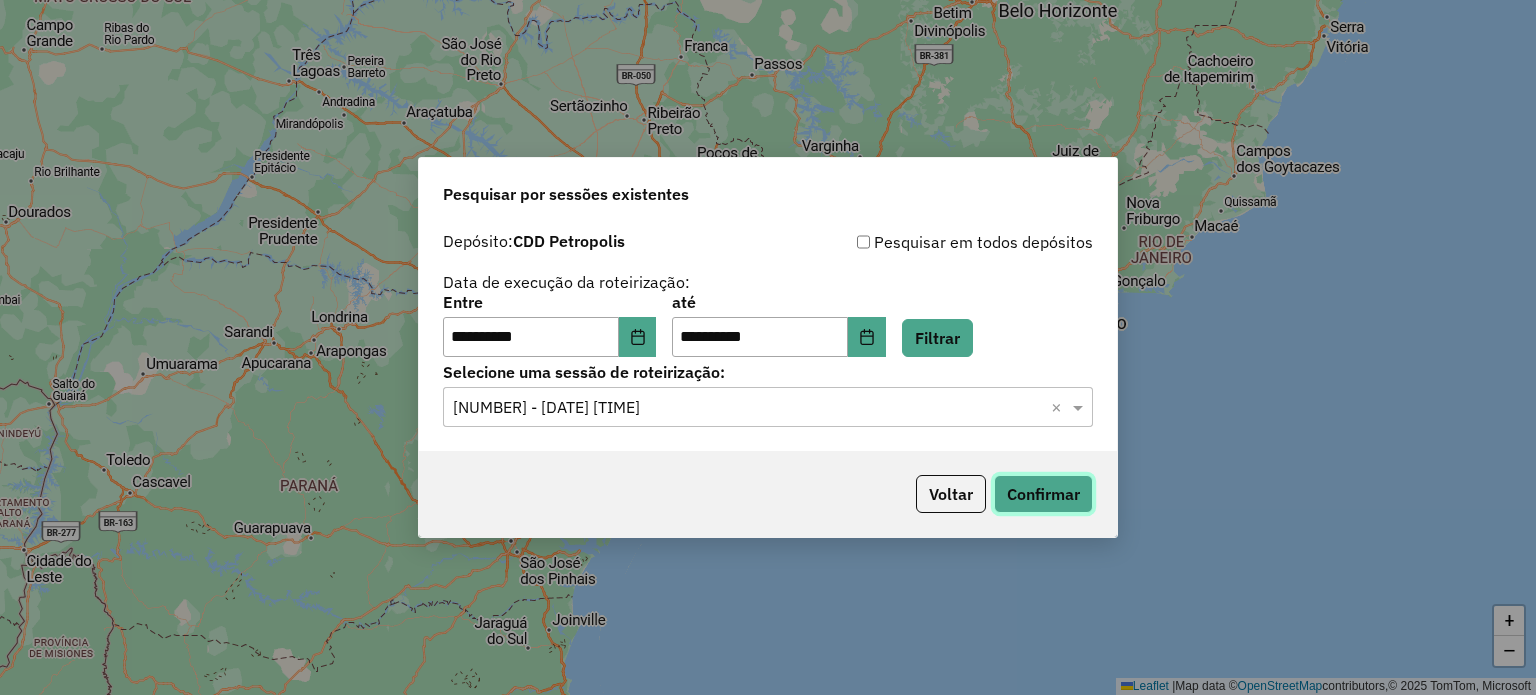 click on "Confirmar" 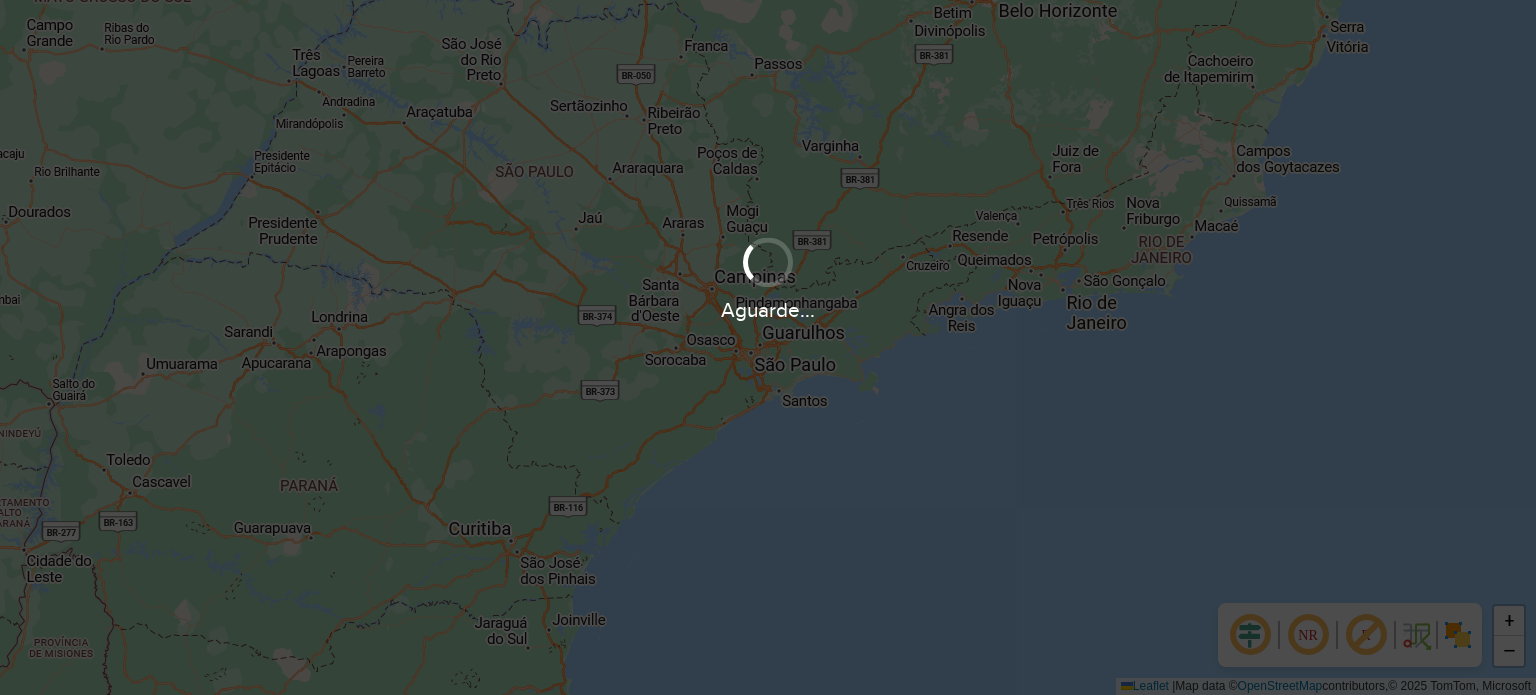 scroll, scrollTop: 0, scrollLeft: 0, axis: both 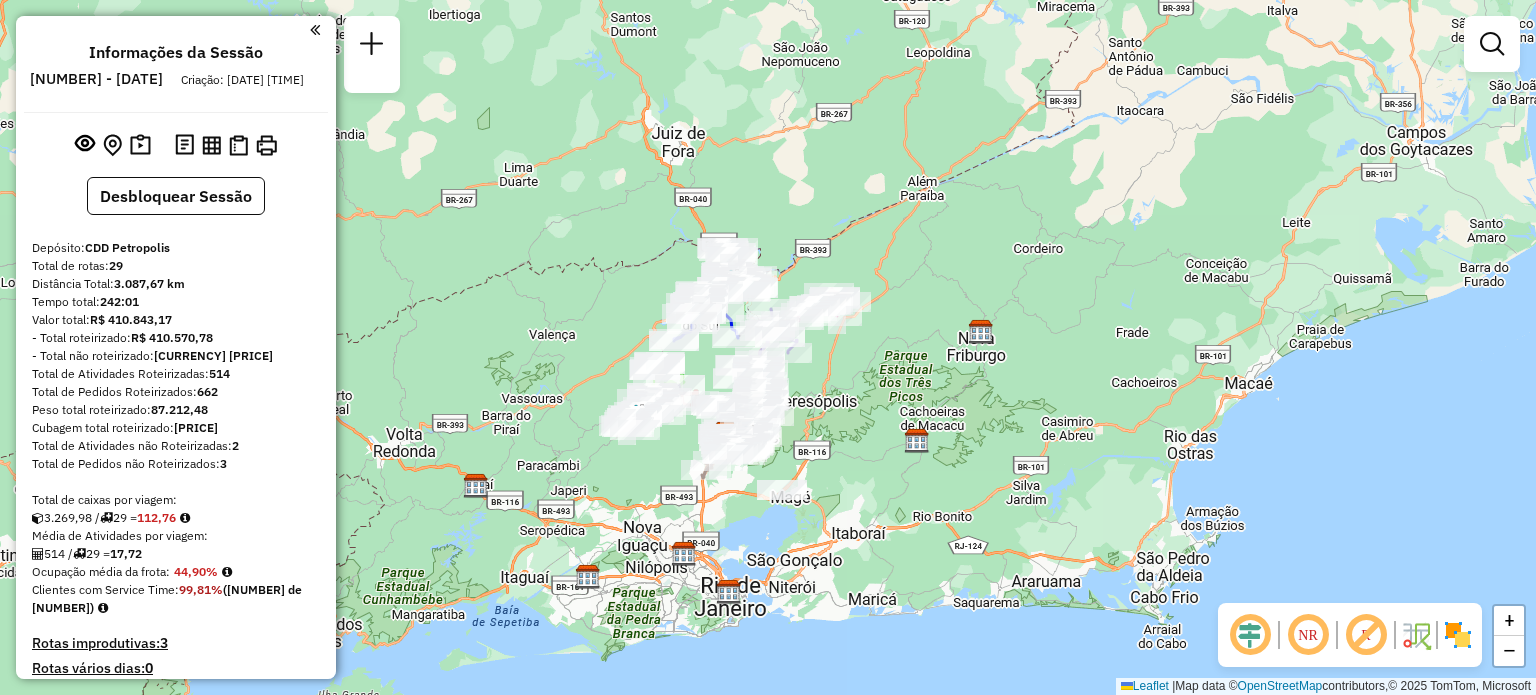 drag, startPoint x: 832, startPoint y: 310, endPoint x: 840, endPoint y: 367, distance: 57.558666 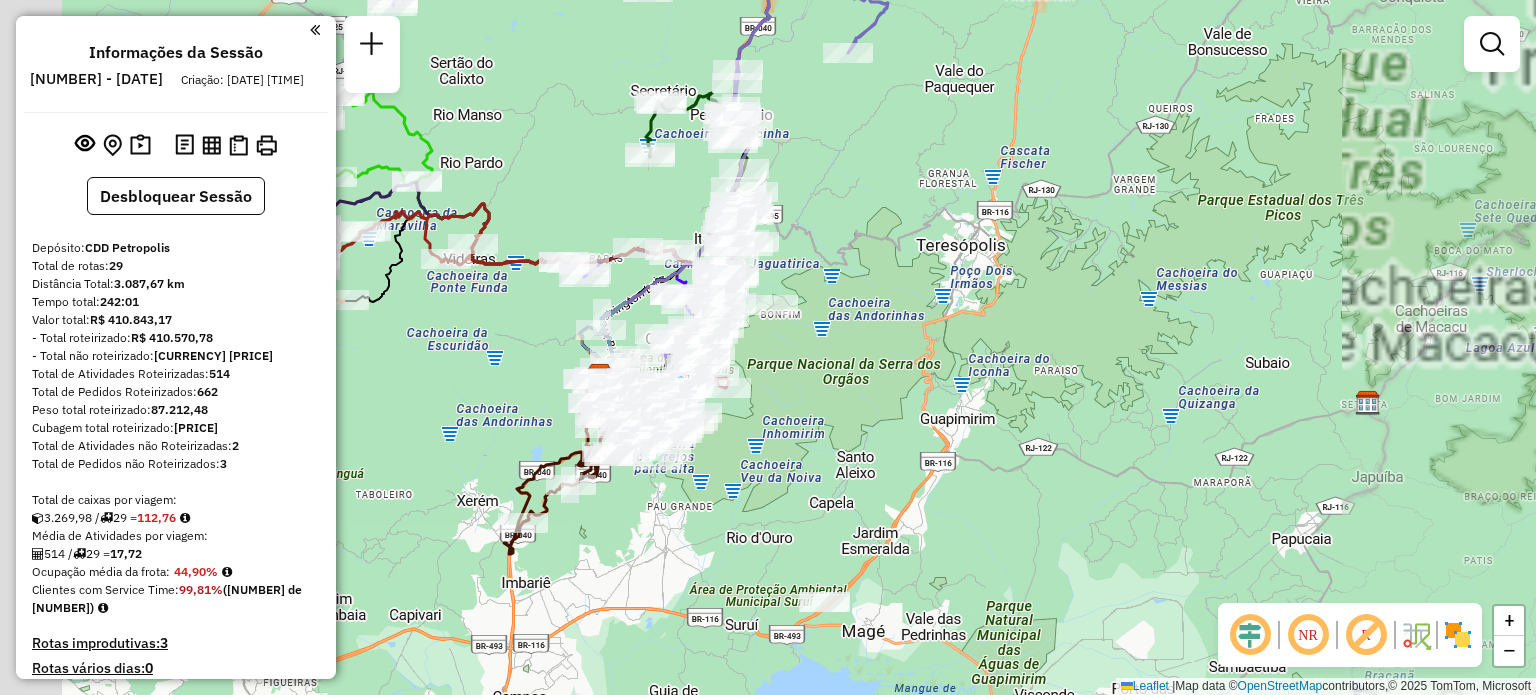 drag, startPoint x: 806, startPoint y: 443, endPoint x: 1023, endPoint y: 324, distance: 247.48738 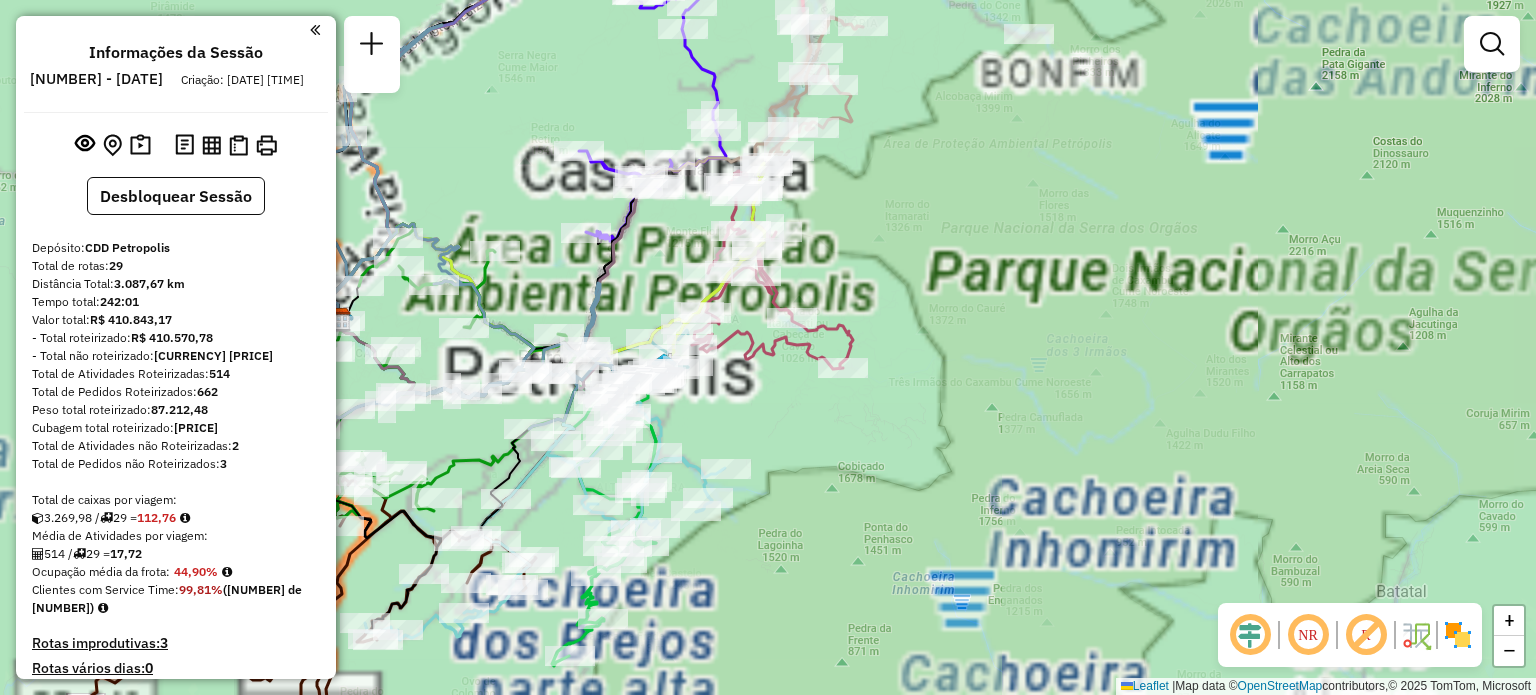 drag, startPoint x: 827, startPoint y: 343, endPoint x: 1077, endPoint y: 328, distance: 250.4496 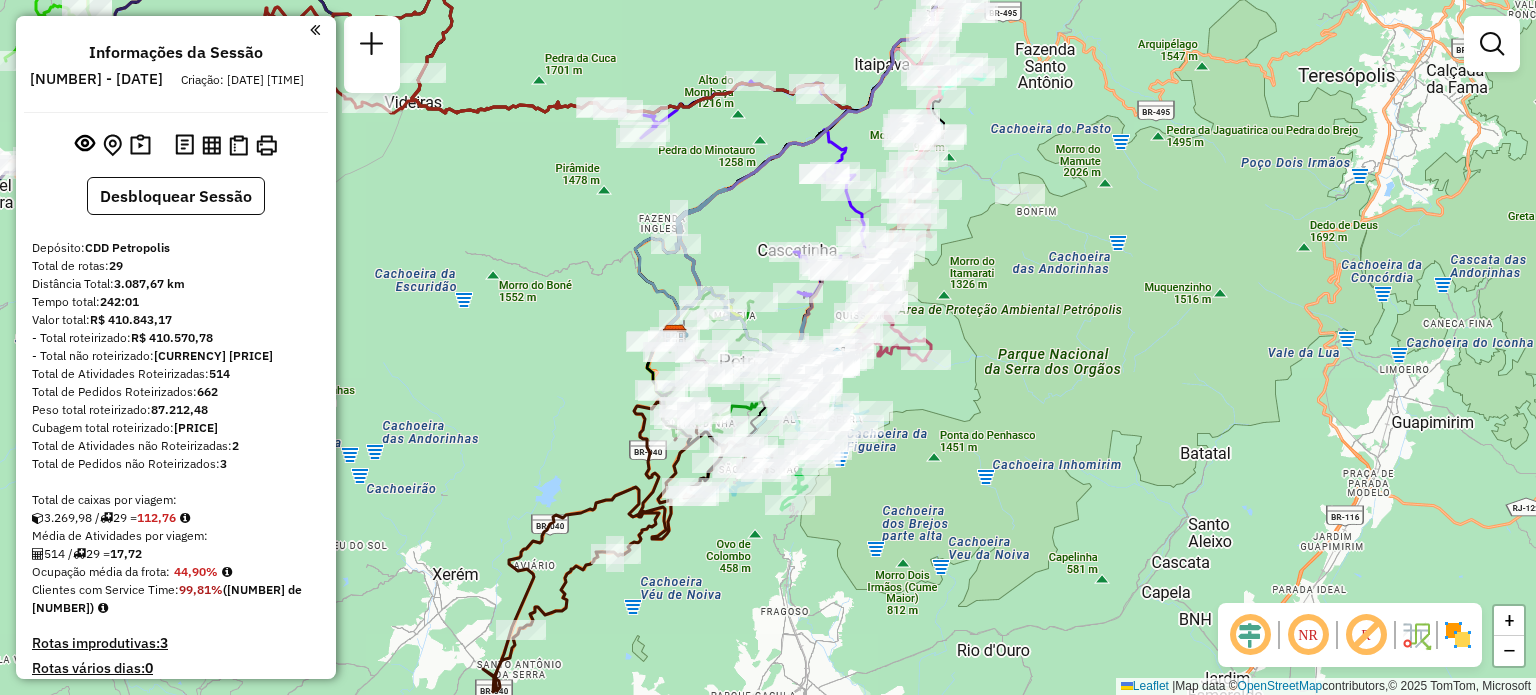 drag, startPoint x: 536, startPoint y: 183, endPoint x: 800, endPoint y: 315, distance: 295.16098 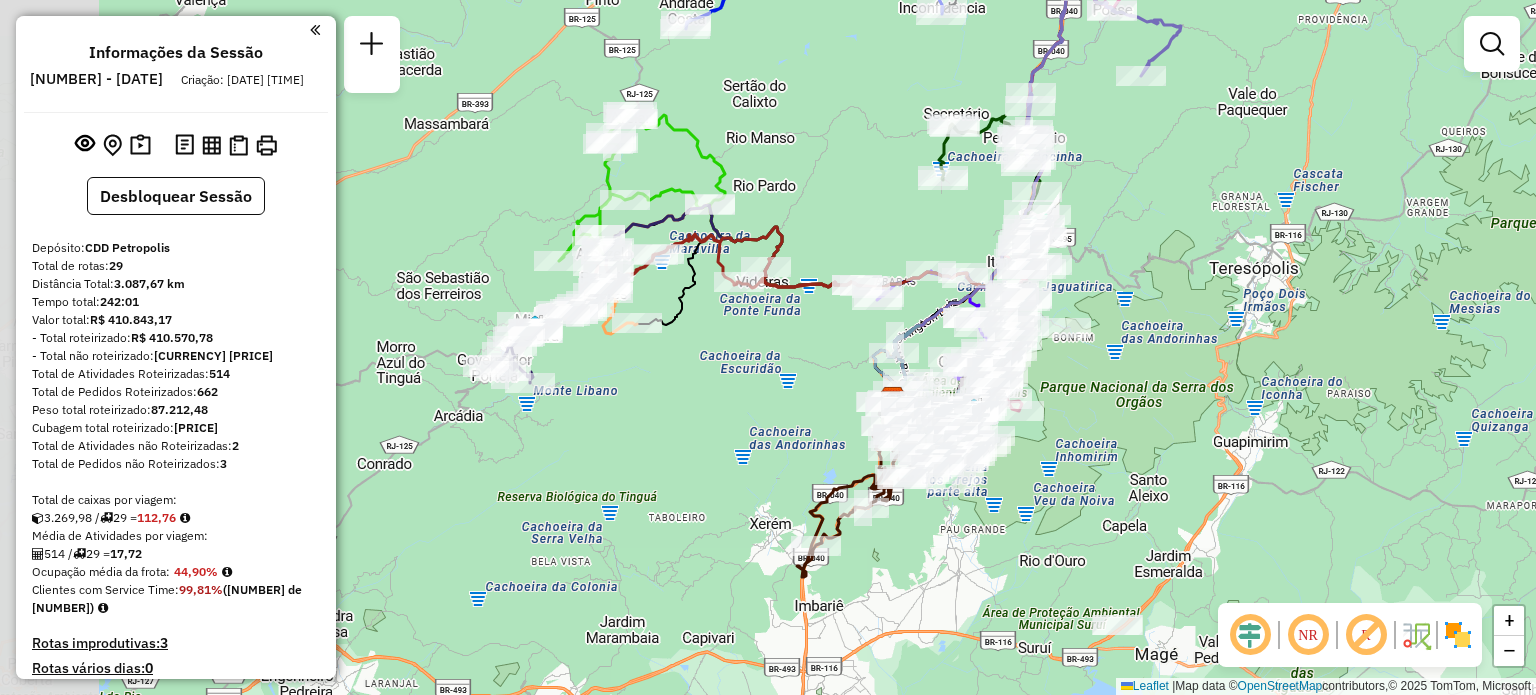 drag, startPoint x: 598, startPoint y: 369, endPoint x: 717, endPoint y: 376, distance: 119.2057 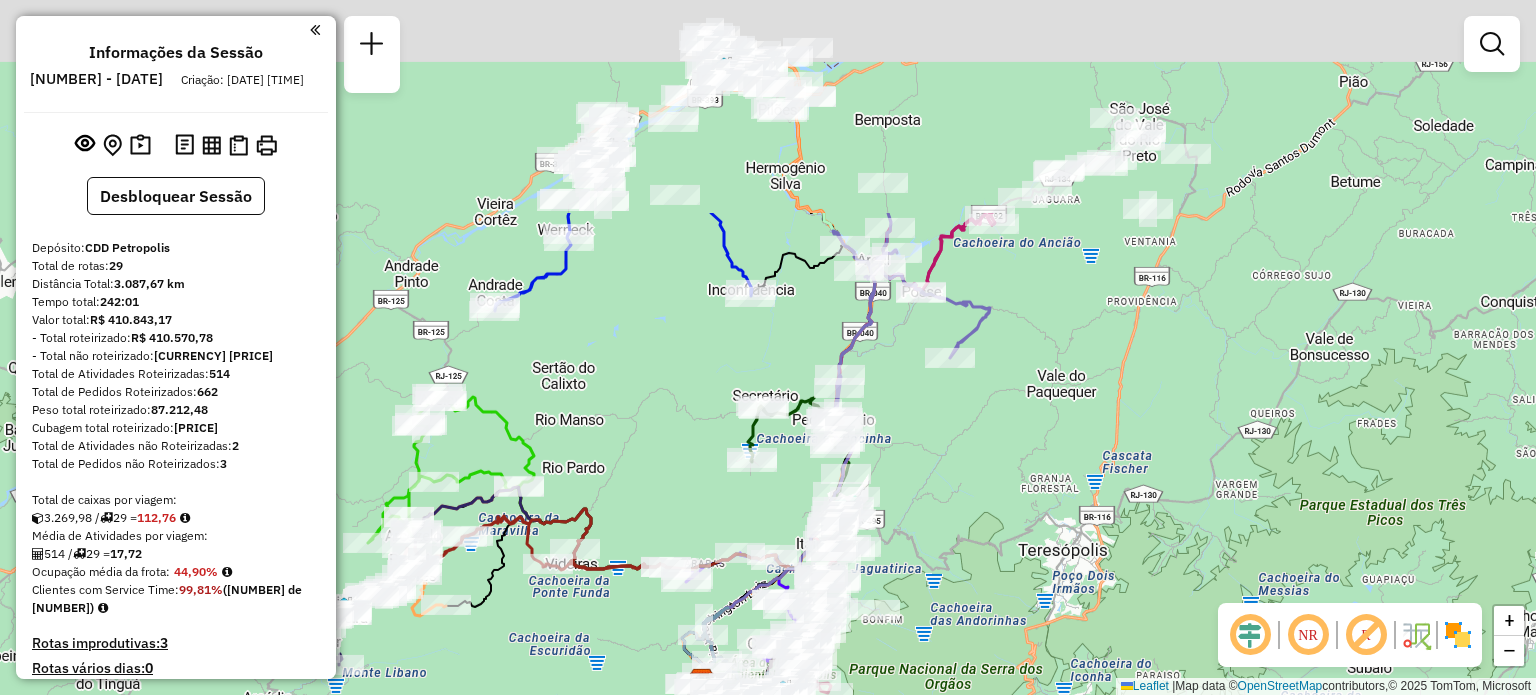 drag, startPoint x: 900, startPoint y: 111, endPoint x: 707, endPoint y: 399, distance: 346.68863 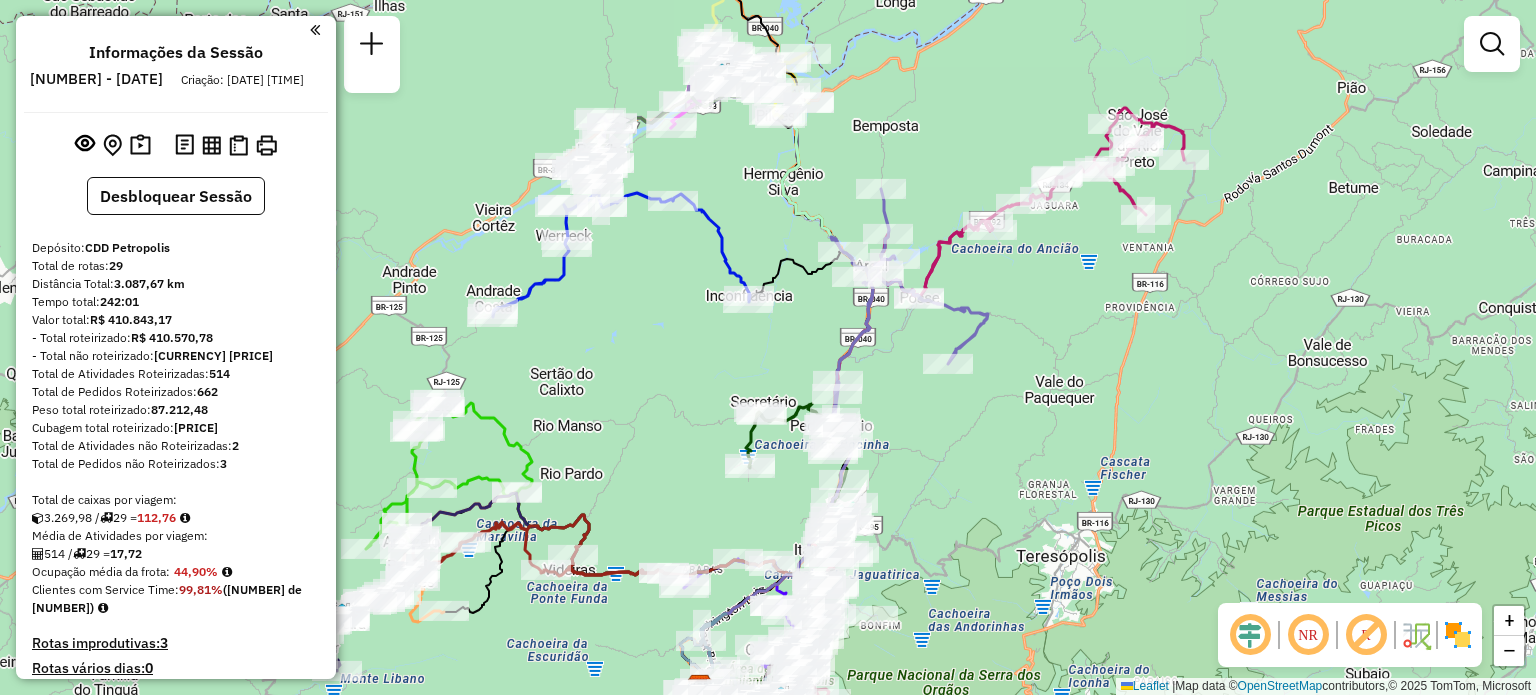 click 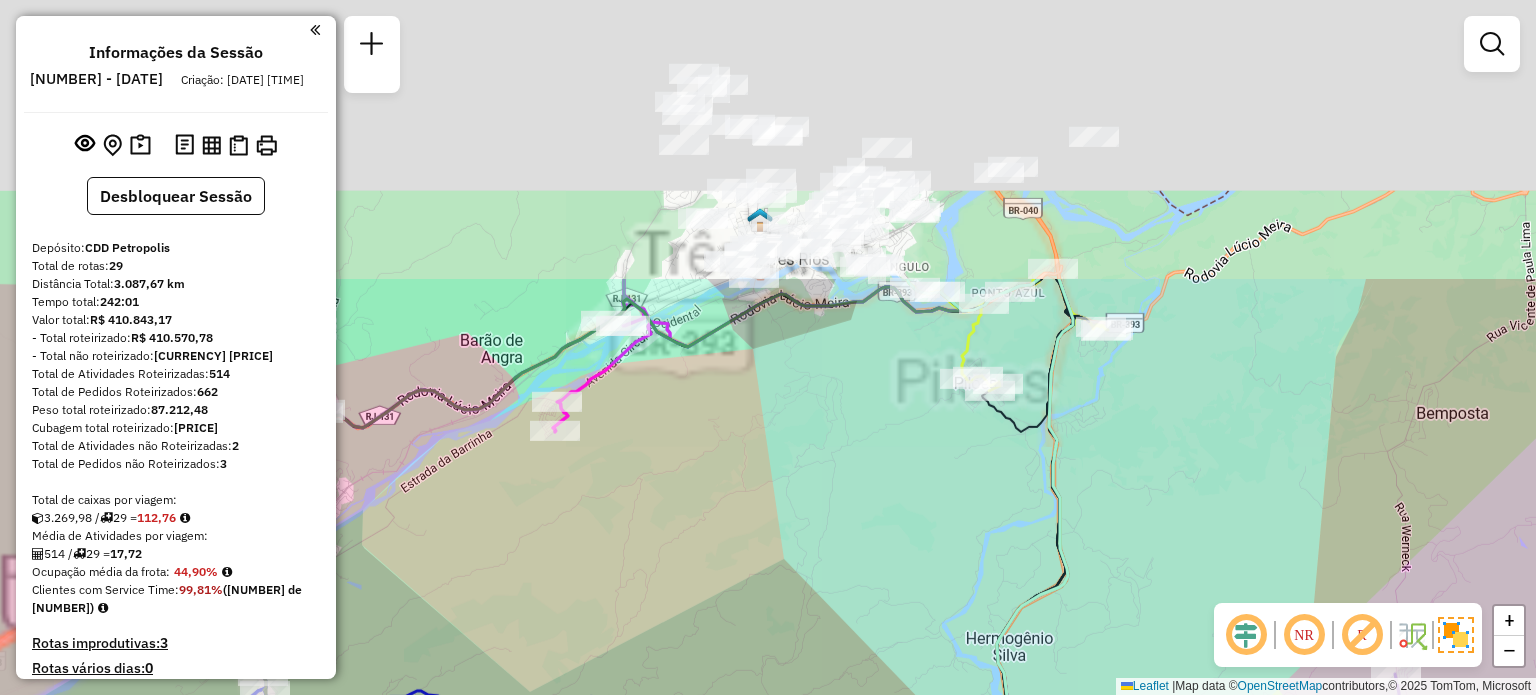 drag, startPoint x: 717, startPoint y: 180, endPoint x: 774, endPoint y: 509, distance: 333.90118 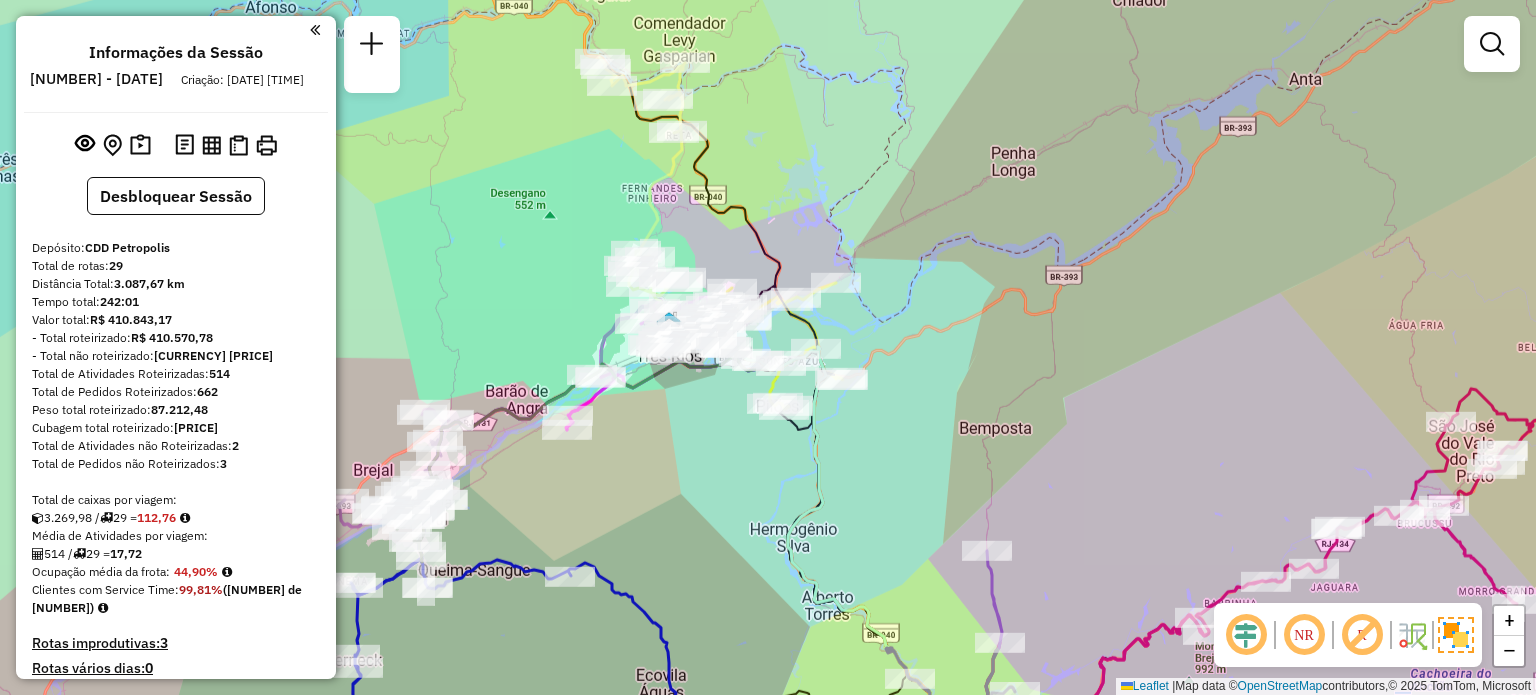 drag, startPoint x: 835, startPoint y: 478, endPoint x: 741, endPoint y: 345, distance: 162.86497 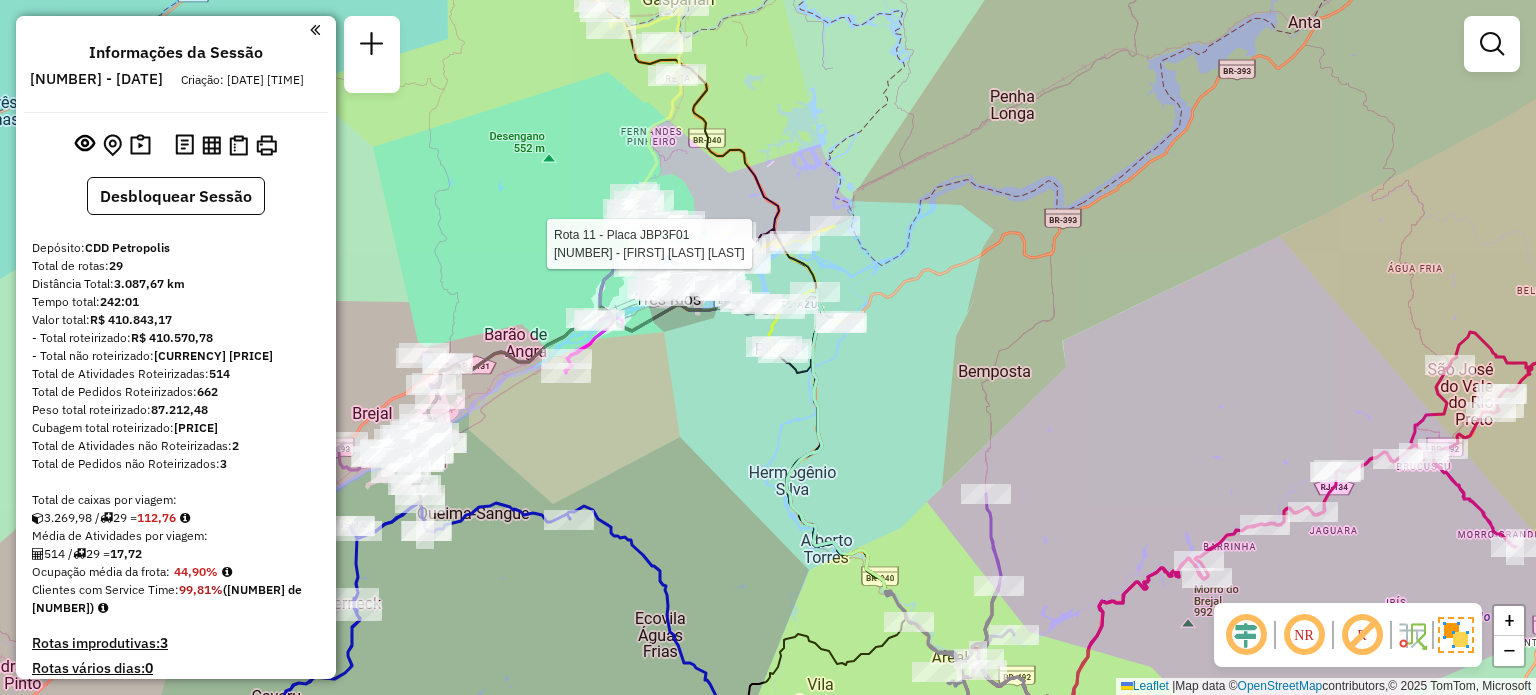 select on "**********" 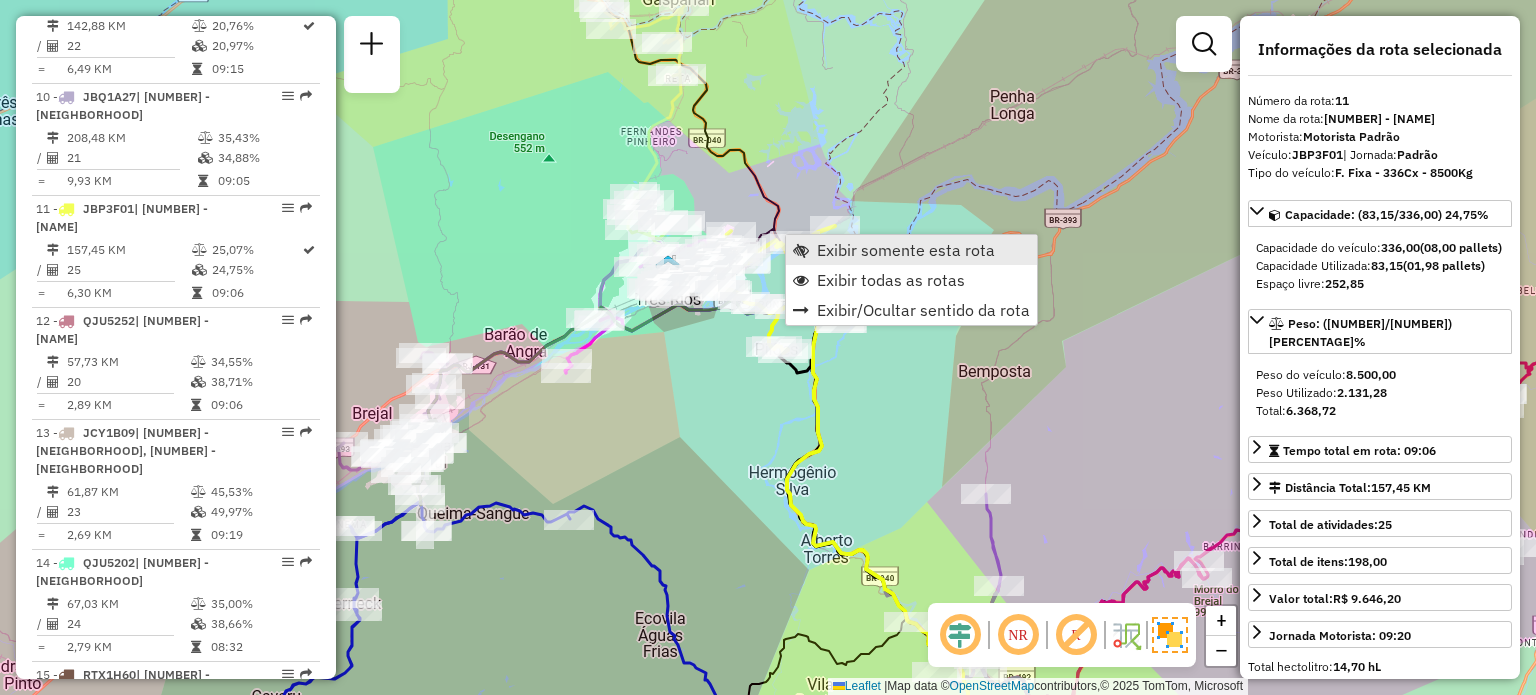scroll, scrollTop: 1936, scrollLeft: 0, axis: vertical 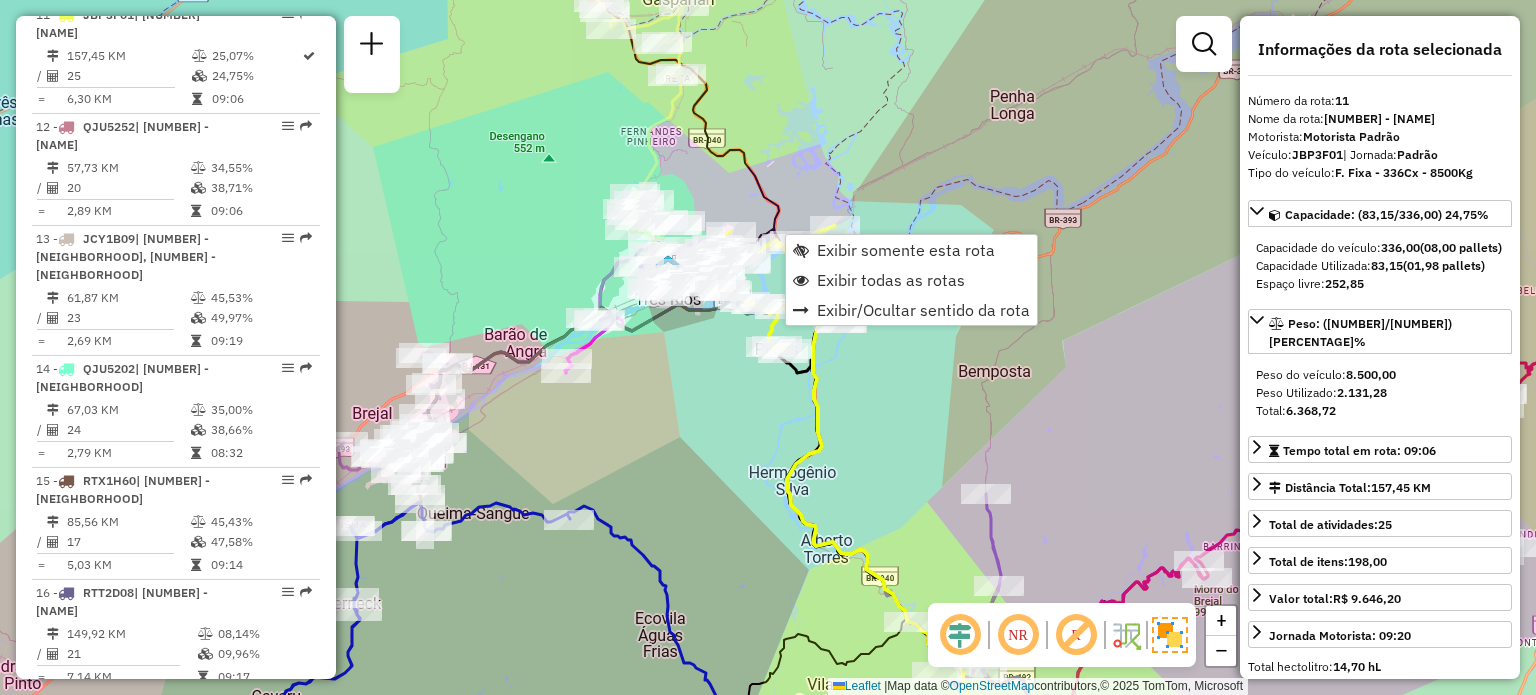 click on "Janela de atendimento Grade de atendimento Capacidade Transportadoras Veículos Cliente Pedidos  Rotas Selecione os dias de semana para filtrar as janelas de atendimento  Seg   Ter   Qua   Qui   Sex   Sáb   Dom  Informe o período da janela de atendimento: De: Até:  Filtrar exatamente a janela do cliente  Considerar janela de atendimento padrão  Selecione os dias de semana para filtrar as grades de atendimento  Seg   Ter   Qua   Qui   Sex   Sáb   Dom   Considerar clientes sem dia de atendimento cadastrado  Clientes fora do dia de atendimento selecionado Filtrar as atividades entre os valores definidos abaixo:  Peso mínimo:   Peso máximo:   Cubagem mínima:   Cubagem máxima:   De:   Até:  Filtrar as atividades entre o tempo de atendimento definido abaixo:  De:   Até:   Considerar capacidade total dos clientes não roteirizados Transportadora: Selecione um ou mais itens Tipo de veículo: Selecione um ou mais itens Veículo: Selecione um ou mais itens Motorista: Selecione um ou mais itens Nome: Rótulo:" 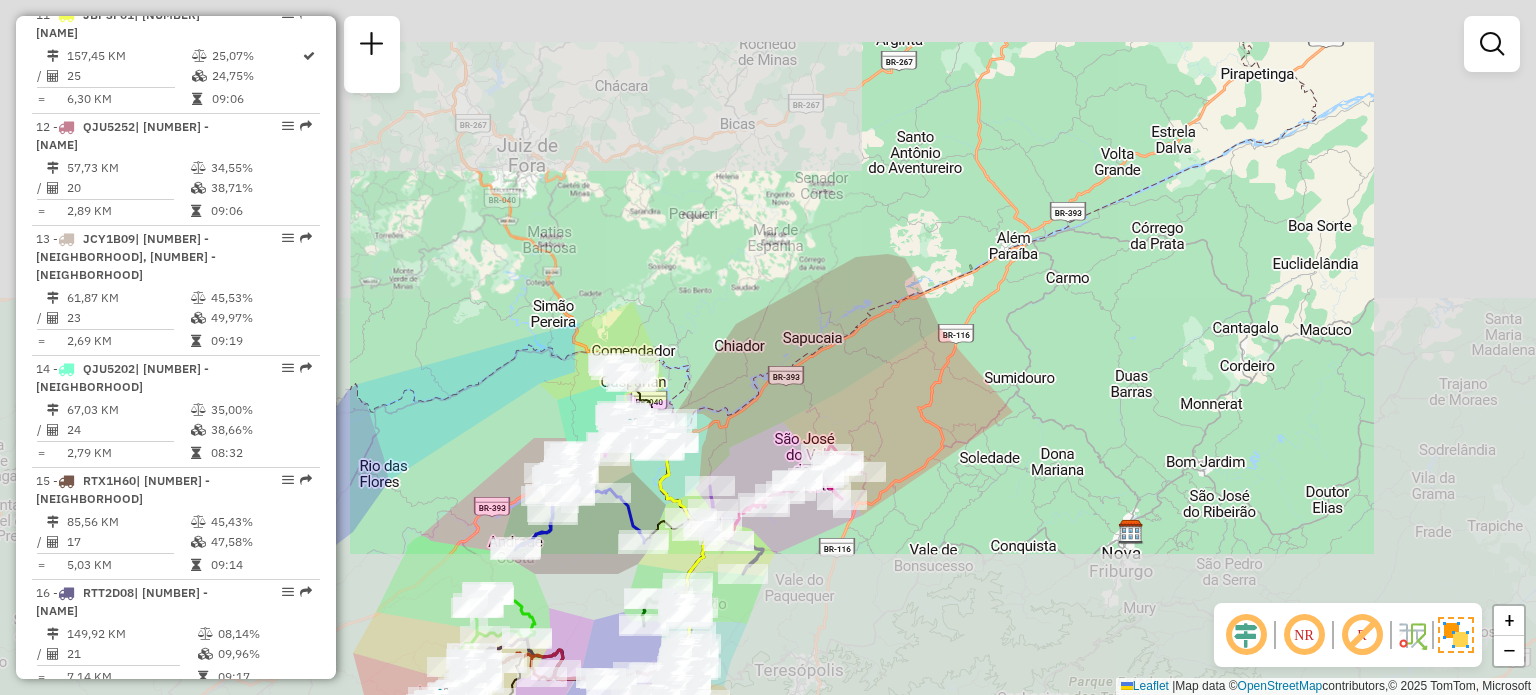 drag, startPoint x: 633, startPoint y: 503, endPoint x: 712, endPoint y: 322, distance: 197.48924 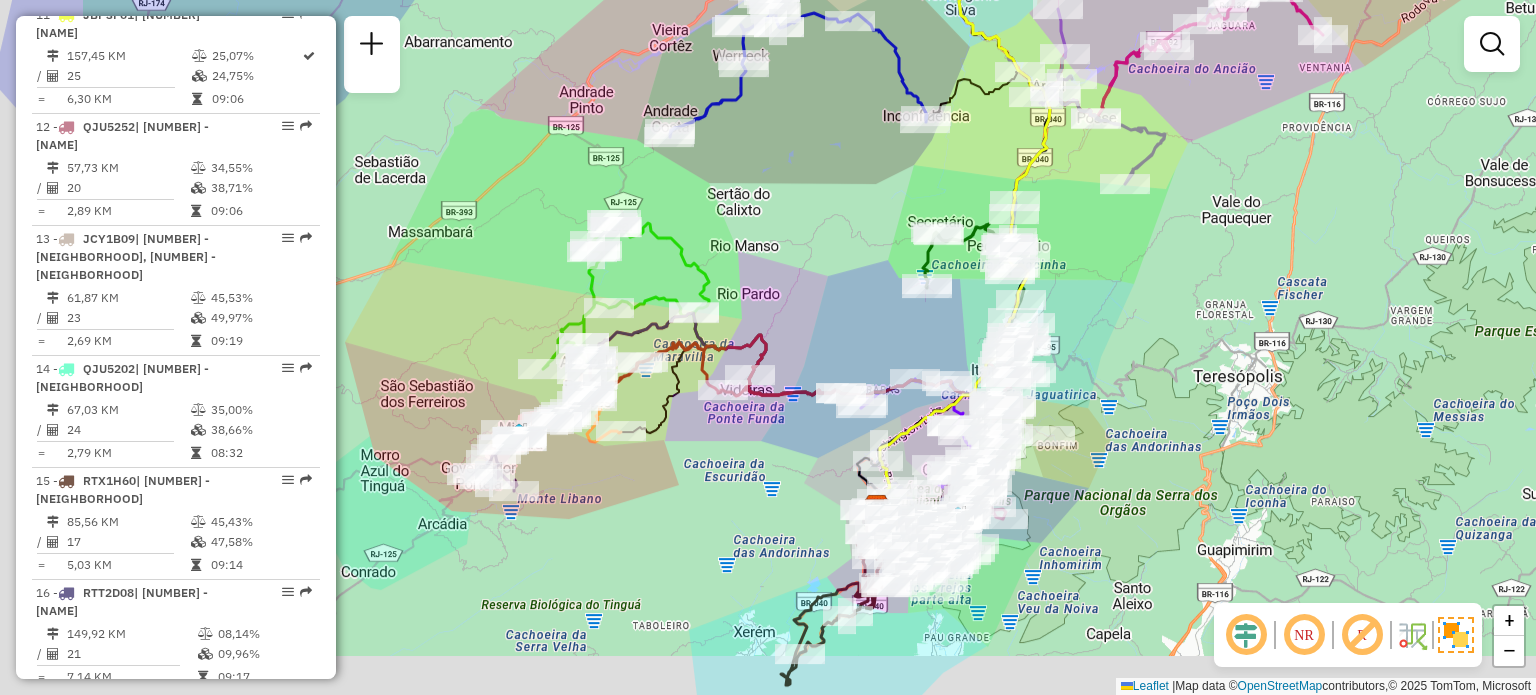drag, startPoint x: 587, startPoint y: 543, endPoint x: 759, endPoint y: 411, distance: 216.81328 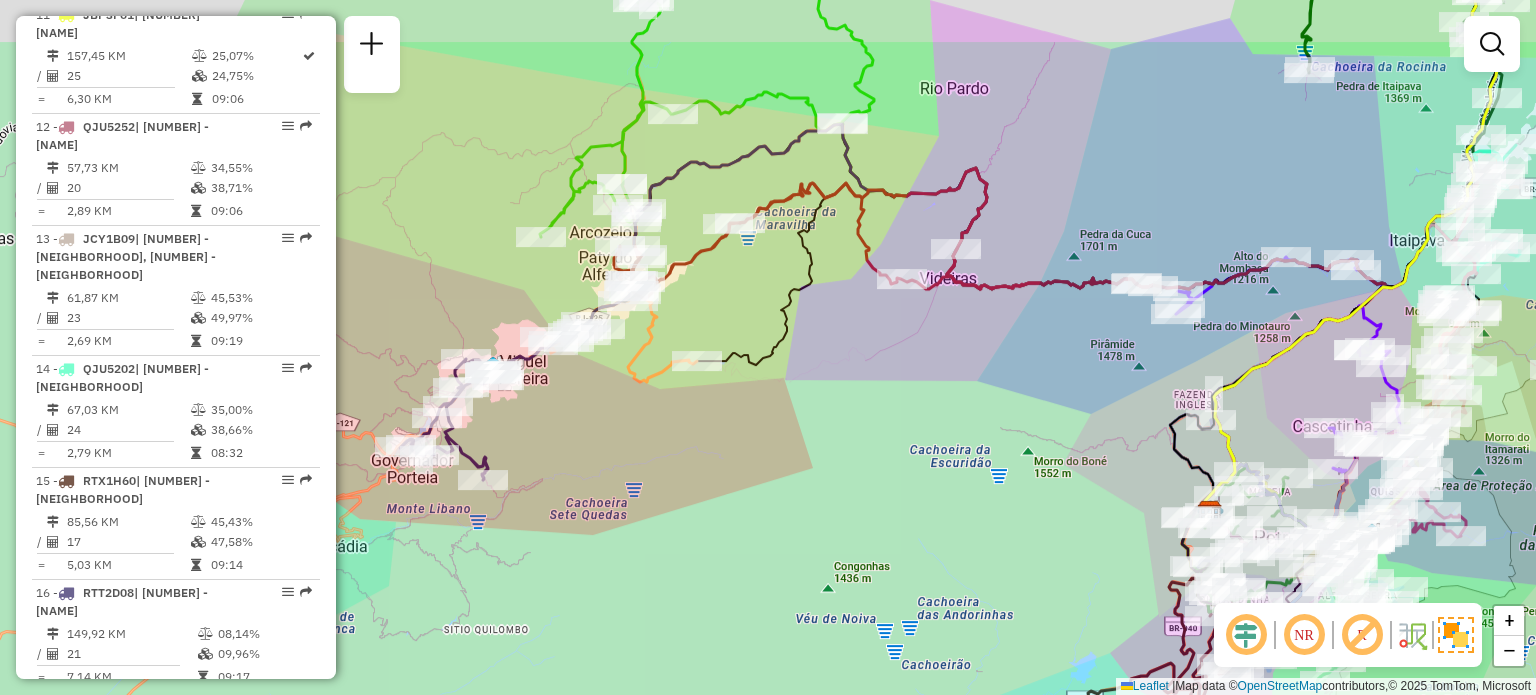 drag, startPoint x: 564, startPoint y: 409, endPoint x: 728, endPoint y: 529, distance: 203.21417 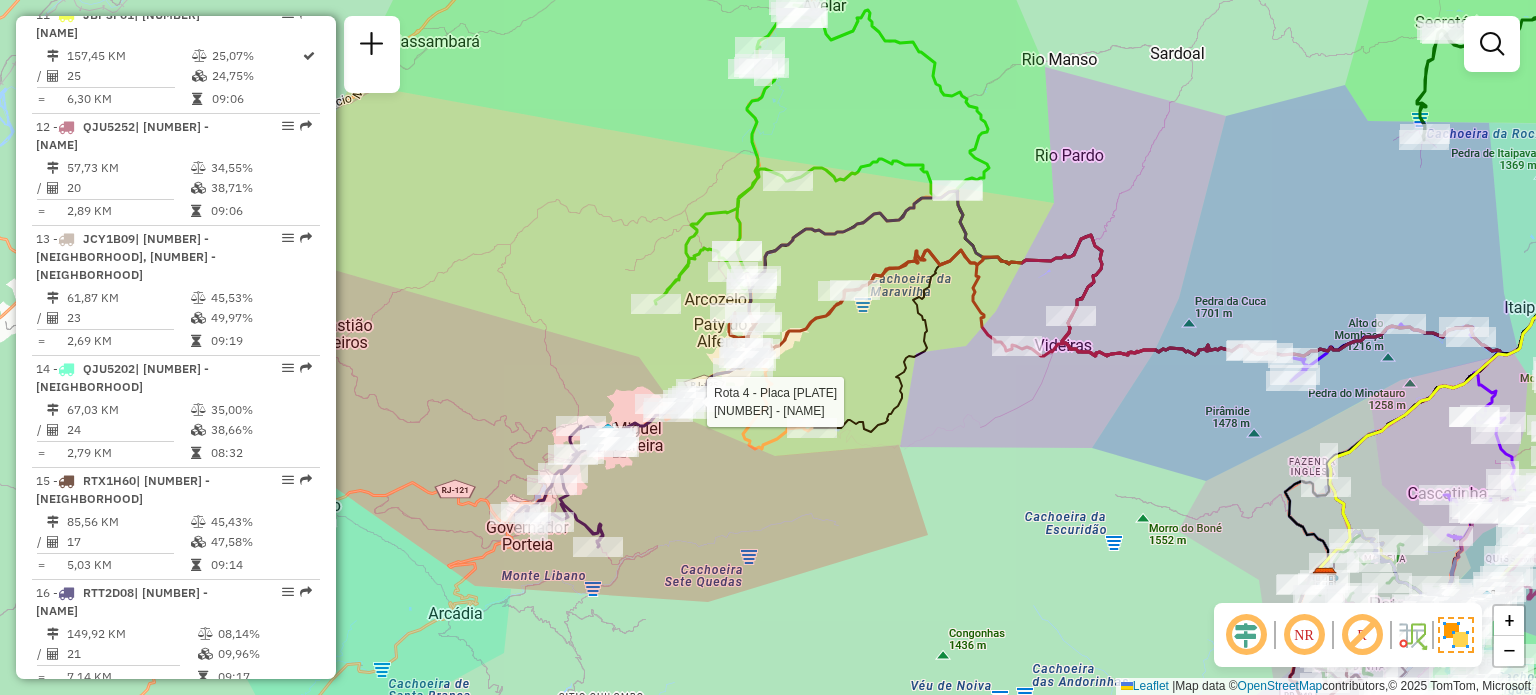 select on "**********" 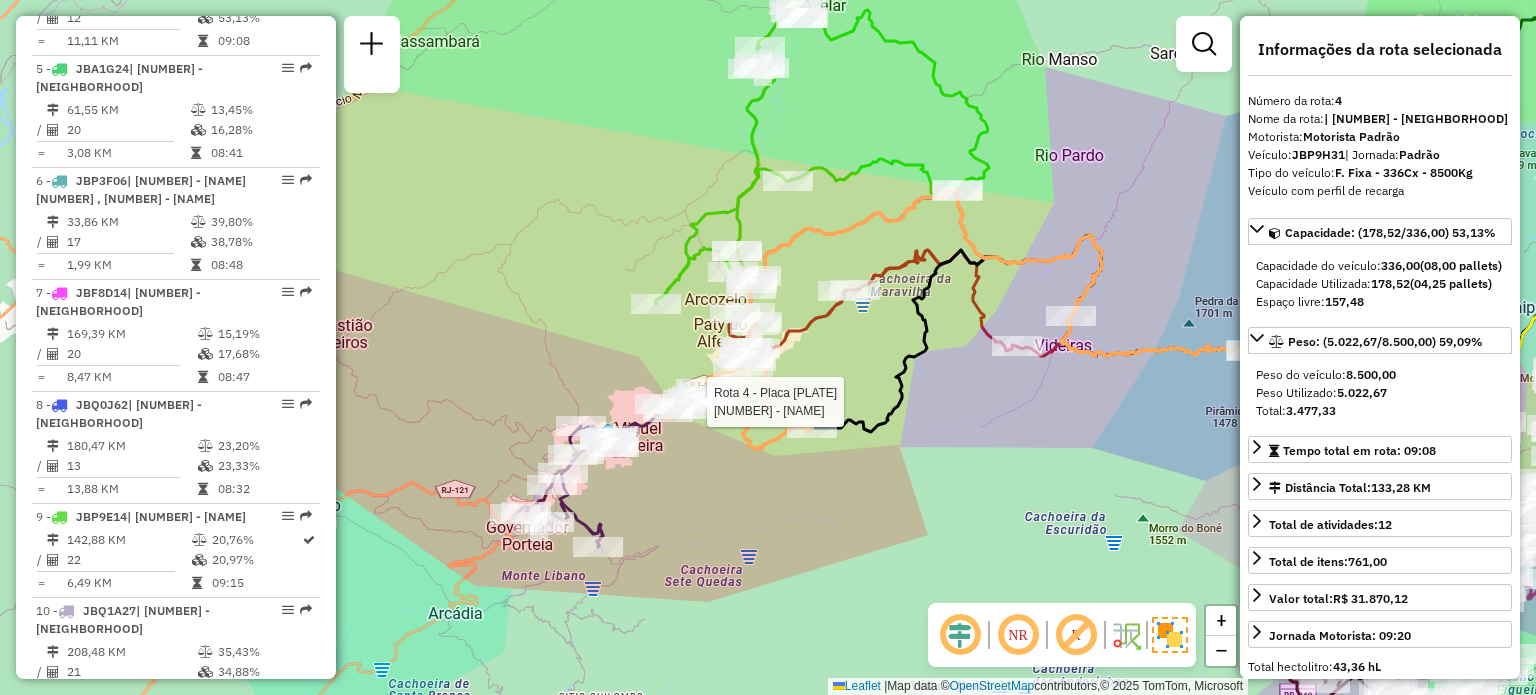 scroll, scrollTop: 1191, scrollLeft: 0, axis: vertical 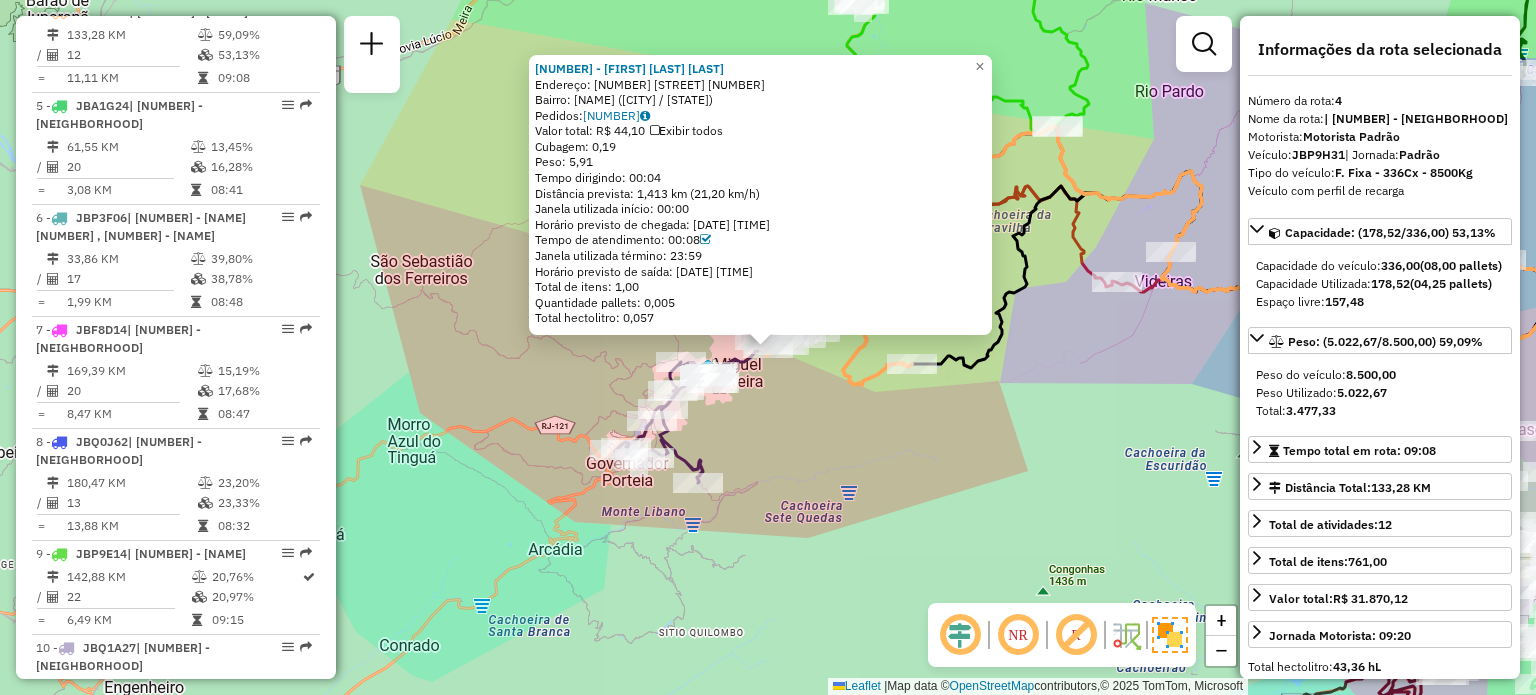 click on "Rota [NUMBER] - Placa [PLATE] [NUMBER] - [BRAND] Rota [NUMBER] - Placa [PLATE] [NUMBER] - [FIRST] [LAST] [LAST] [NUMBER] - [BRAND] Endereço: [NUMBER] [NAME] [NUMBER] Bairro: [NAME] ([CITY] / [STATE]) Pedidos: [NUMBER] Valor total: [CURRENCY] [PRICE] Exibir todos Cubagem: [QUANTITY] Peso: [QUANTITY] Tempo dirigindo: [TIME] Distância prevista: [DISTANCE] km ([SPEED] km/h) Janela utilizada início: [TIME] Horário previsto de chegada: [DATE] [TIME] Tempo de atendimento: [TIME] Janela utilizada término: [TIME] Horário previsto de saída: [DATE] [TIME] Total de itens: [QUANTITY] Quantidade pallets: [QUANTITY] Total hectolitro: [QUANTITY] × Janela de atendimento Grade de atendimento Capacidade Transportadoras Veículos Cliente Pedidos Rotas Selecione os dias de semana para filtrar as janelas de atendimento Seg Ter Qua Qui Sex Sáb Dom Informe o período da janela de atendimento: De: Até: Filtrar exatamente a janela do cliente Seg Ter Qua" 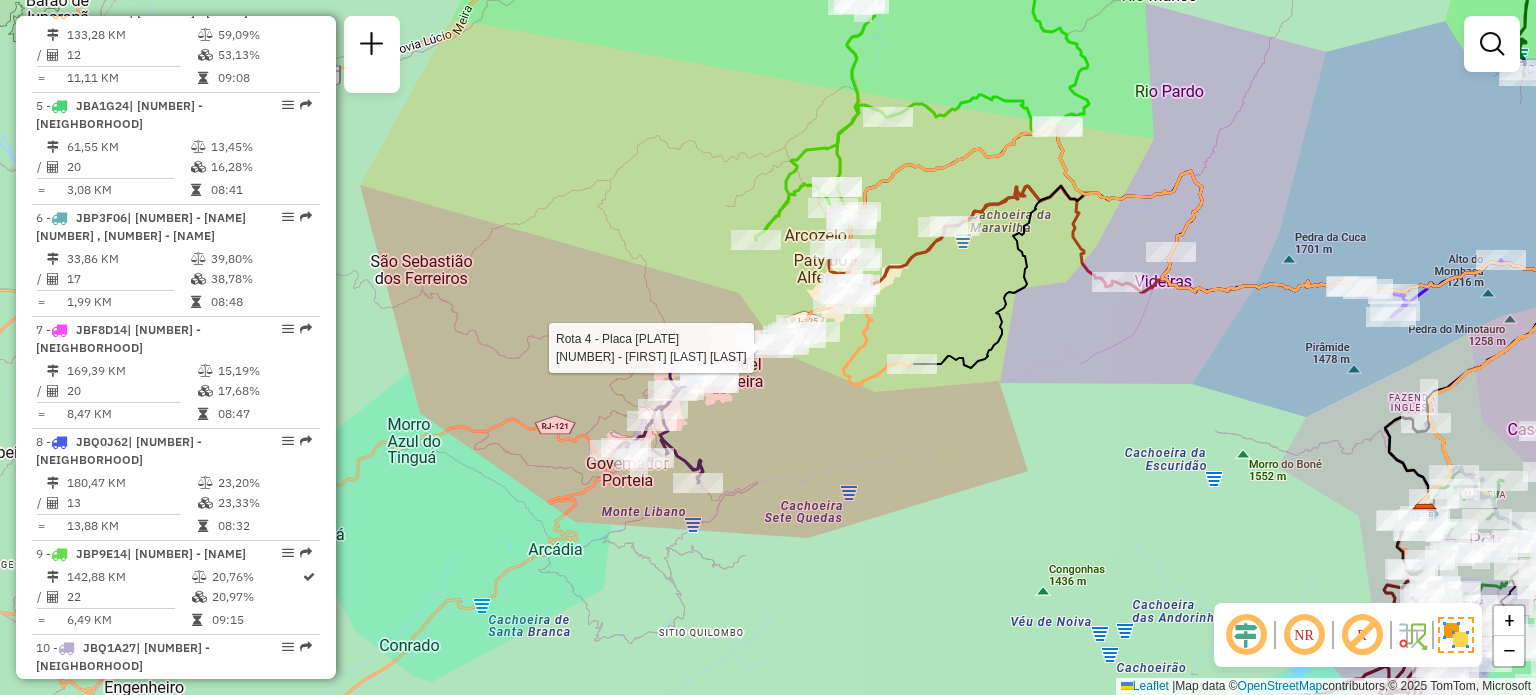 select on "**********" 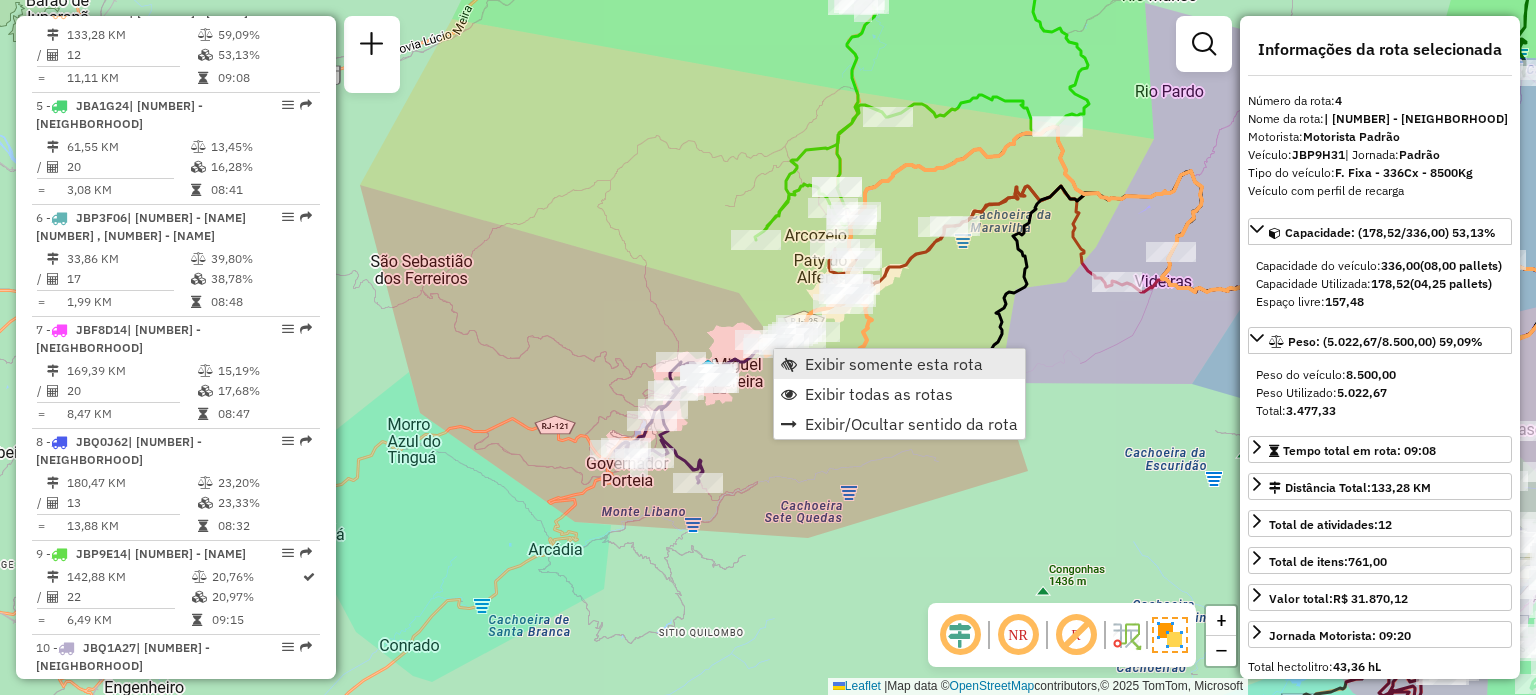click at bounding box center [789, 364] 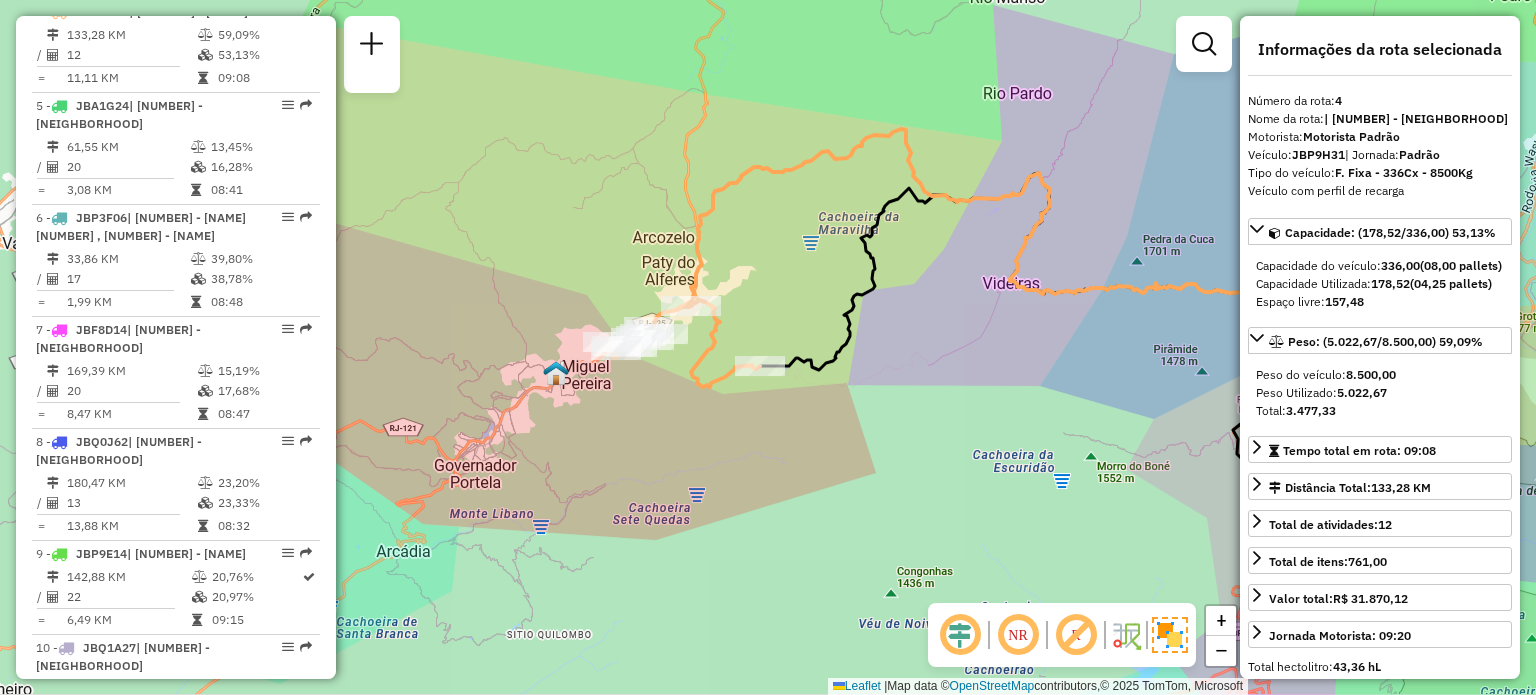 drag, startPoint x: 622, startPoint y: 439, endPoint x: 886, endPoint y: 415, distance: 265.08865 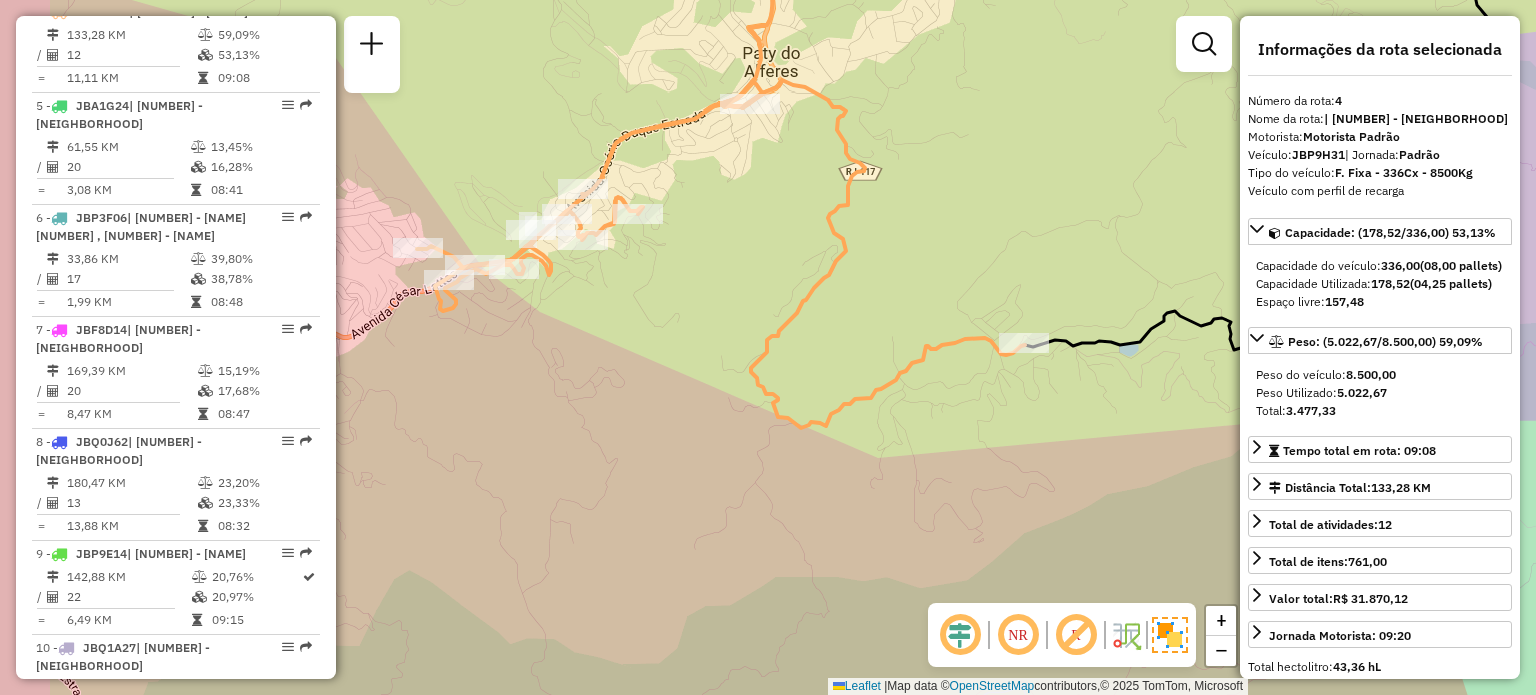 drag, startPoint x: 576, startPoint y: 350, endPoint x: 713, endPoint y: 403, distance: 146.89452 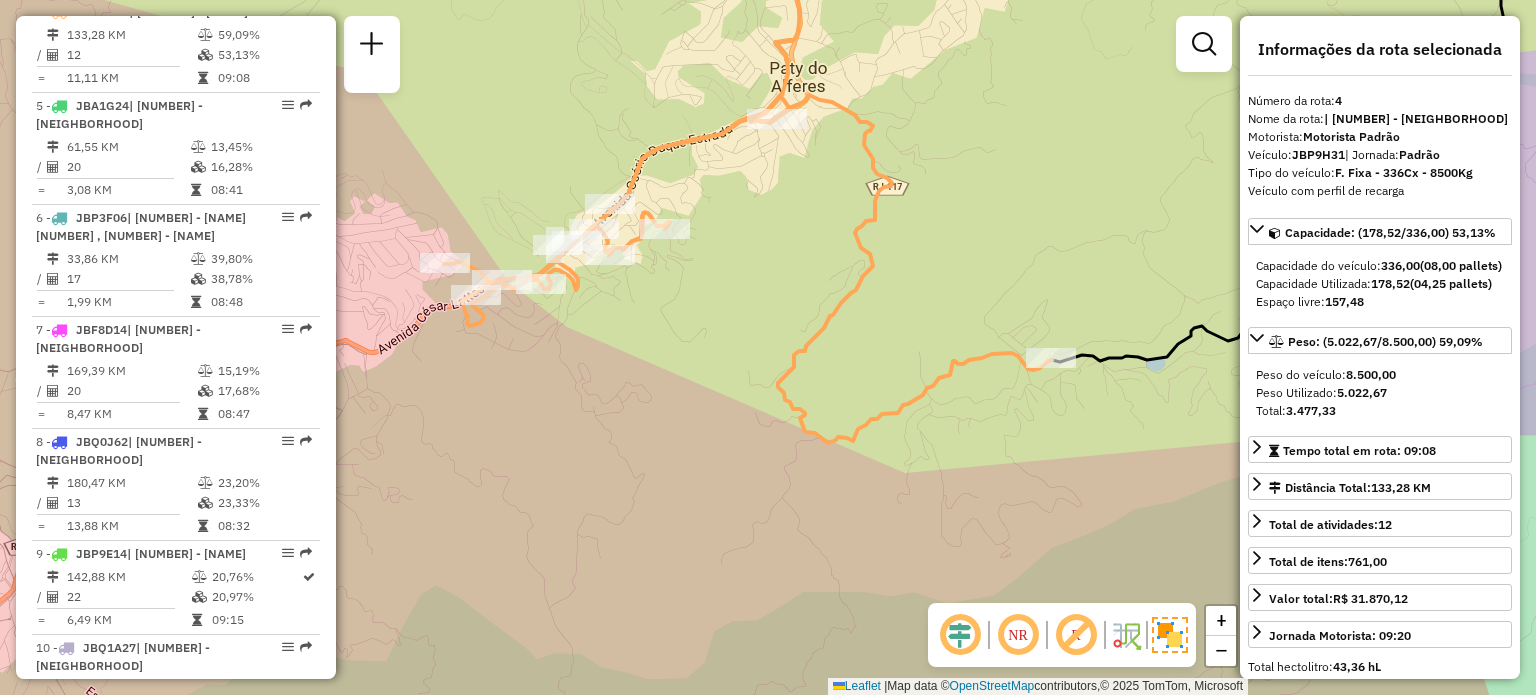 click on "Janela de atendimento Grade de atendimento Capacidade Transportadoras Veículos Cliente Pedidos  Rotas Selecione os dias de semana para filtrar as janelas de atendimento  Seg   Ter   Qua   Qui   Sex   Sáb   Dom  Informe o período da janela de atendimento: De: Até:  Filtrar exatamente a janela do cliente  Considerar janela de atendimento padrão  Selecione os dias de semana para filtrar as grades de atendimento  Seg   Ter   Qua   Qui   Sex   Sáb   Dom   Considerar clientes sem dia de atendimento cadastrado  Clientes fora do dia de atendimento selecionado Filtrar as atividades entre os valores definidos abaixo:  Peso mínimo:   Peso máximo:   Cubagem mínima:   Cubagem máxima:   De:   Até:  Filtrar as atividades entre o tempo de atendimento definido abaixo:  De:   Até:   Considerar capacidade total dos clientes não roteirizados Transportadora: Selecione um ou mais itens Tipo de veículo: Selecione um ou mais itens Veículo: Selecione um ou mais itens Motorista: Selecione um ou mais itens Nome: Rótulo:" 